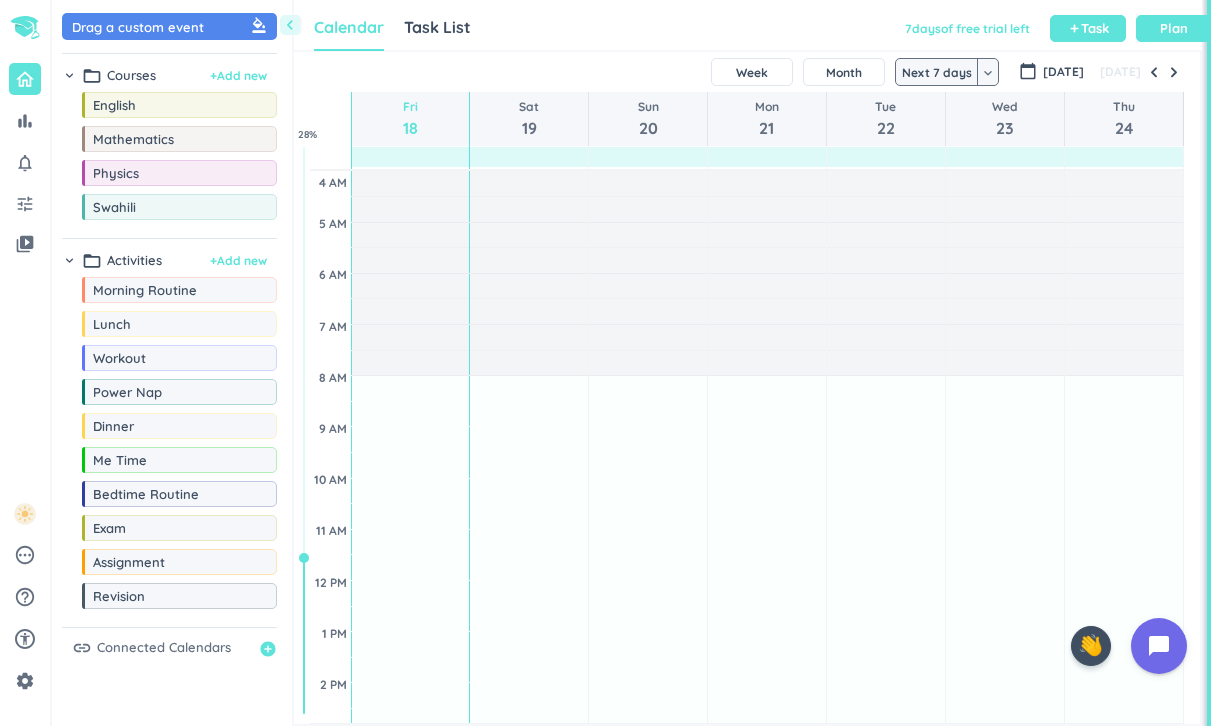 scroll, scrollTop: 0, scrollLeft: 0, axis: both 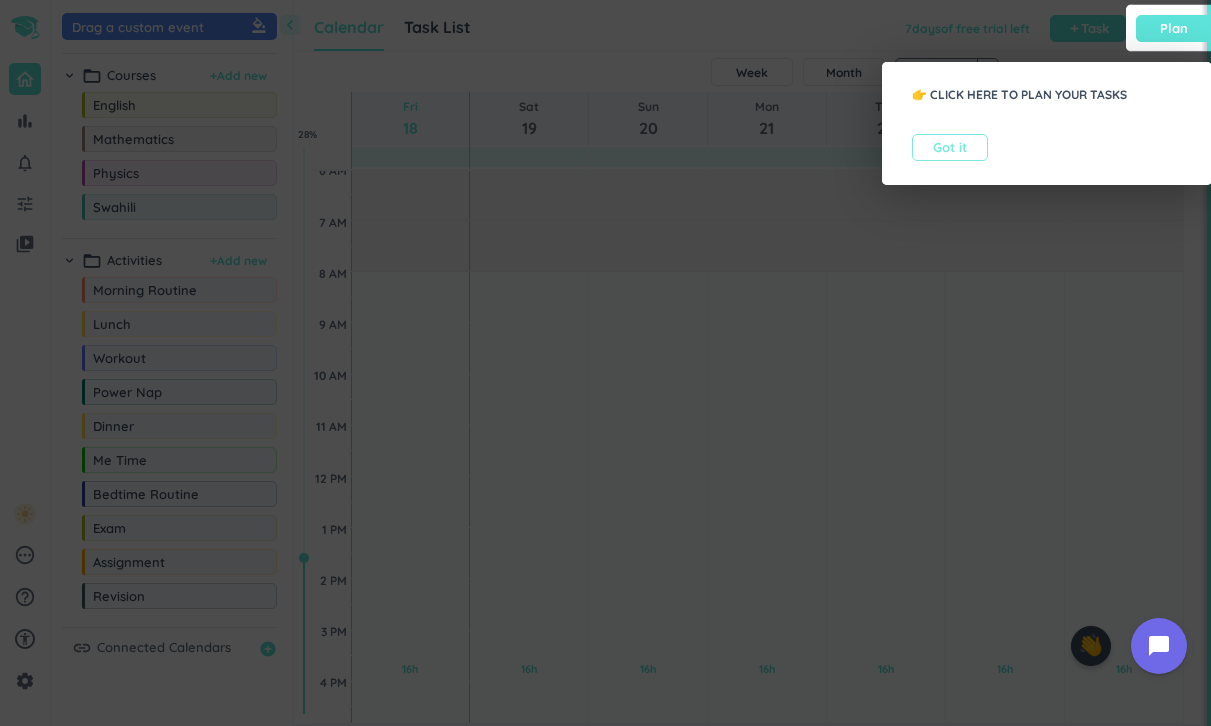 click on "Got it" at bounding box center [950, 147] 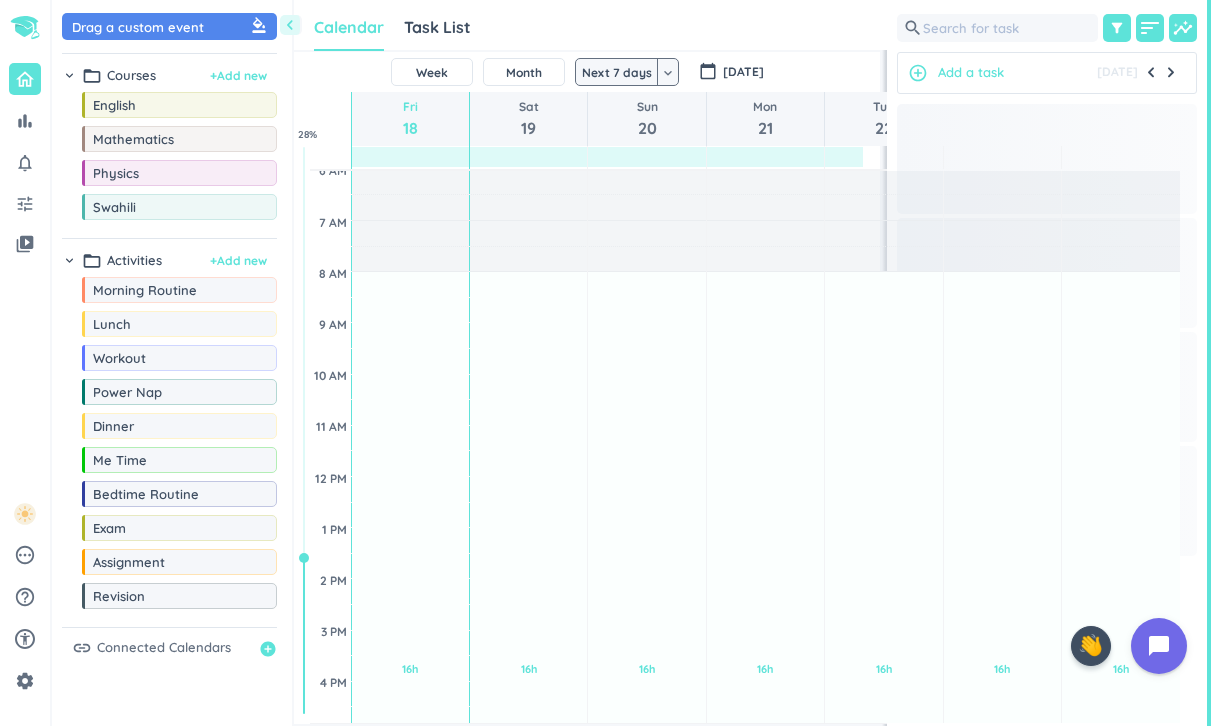 scroll, scrollTop: 672, scrollLeft: 757, axis: both 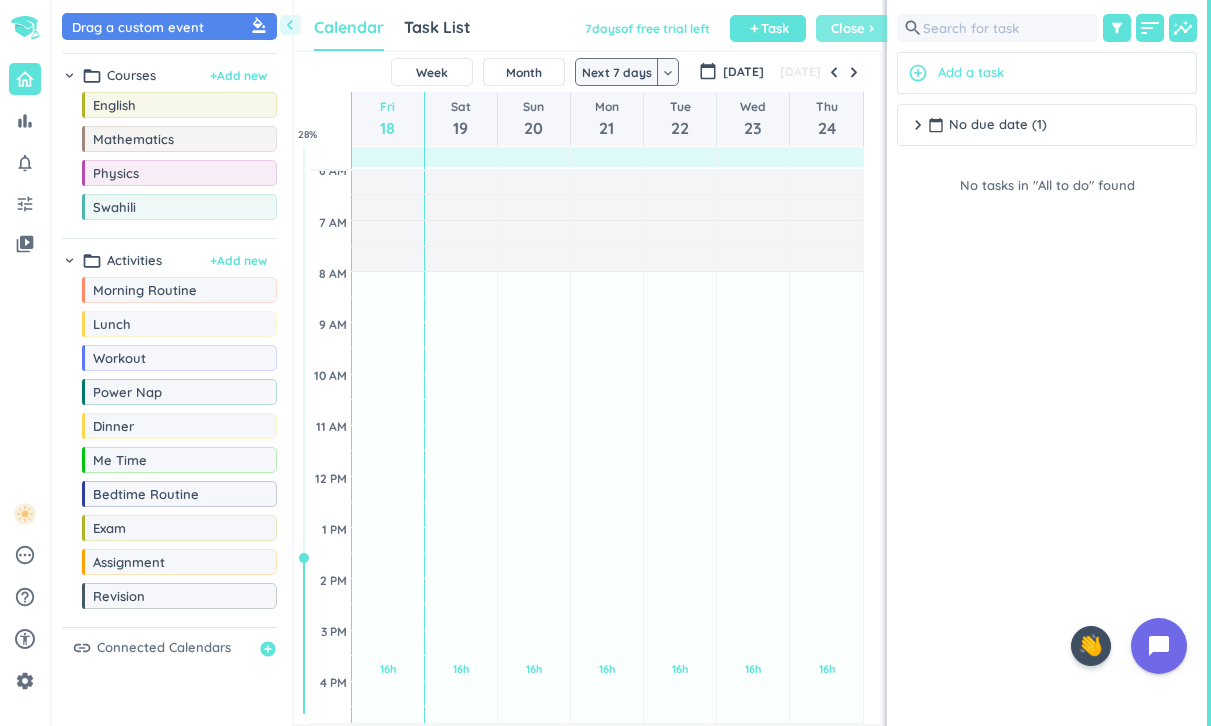 click on "Close" at bounding box center (848, 28) 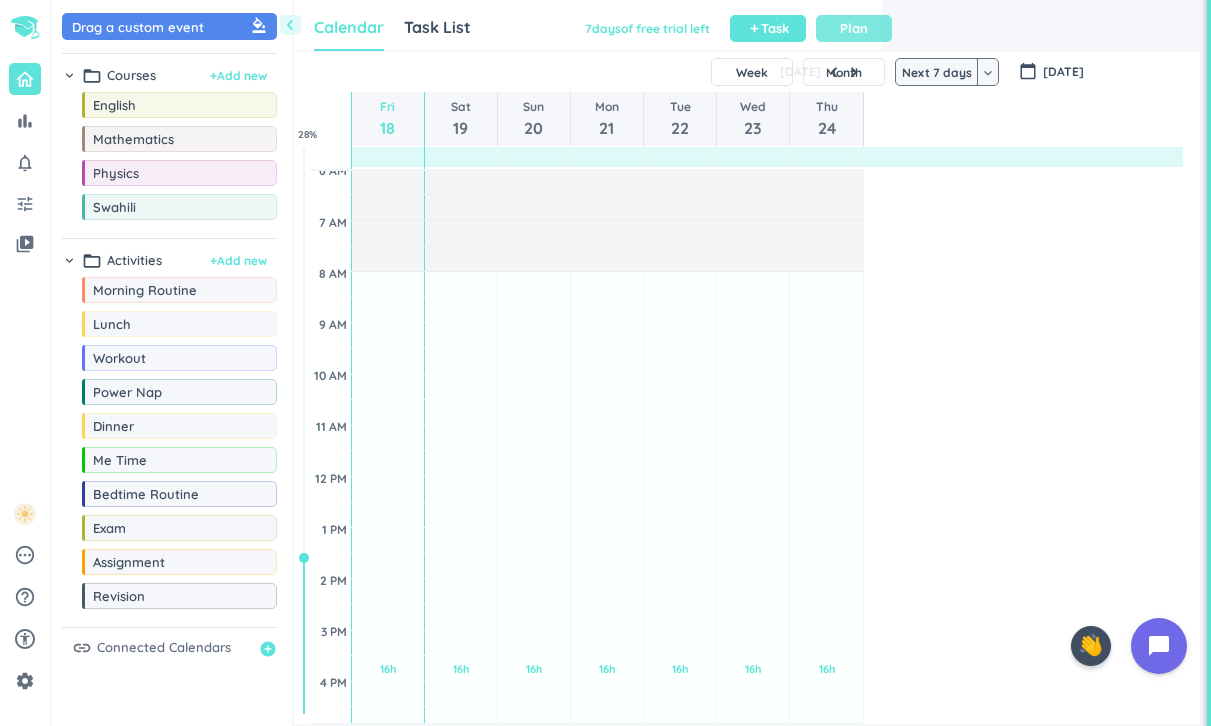 scroll, scrollTop: 1, scrollLeft: 0, axis: vertical 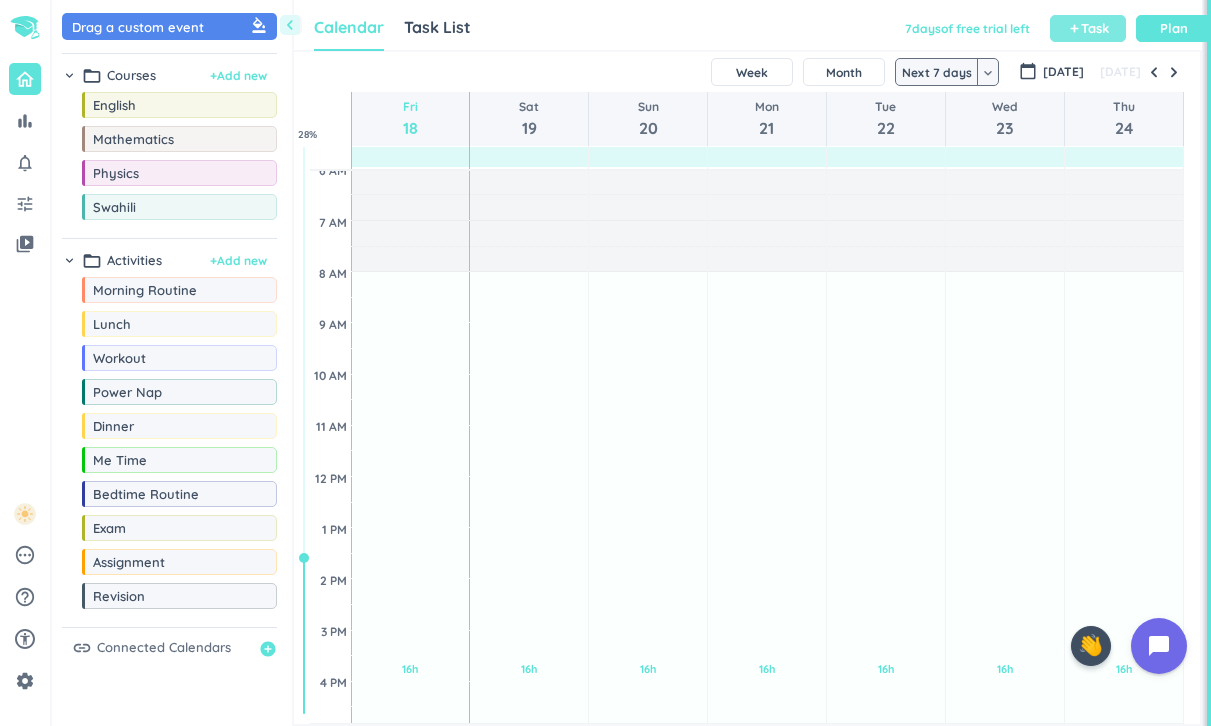 click on "Task" at bounding box center [1095, 28] 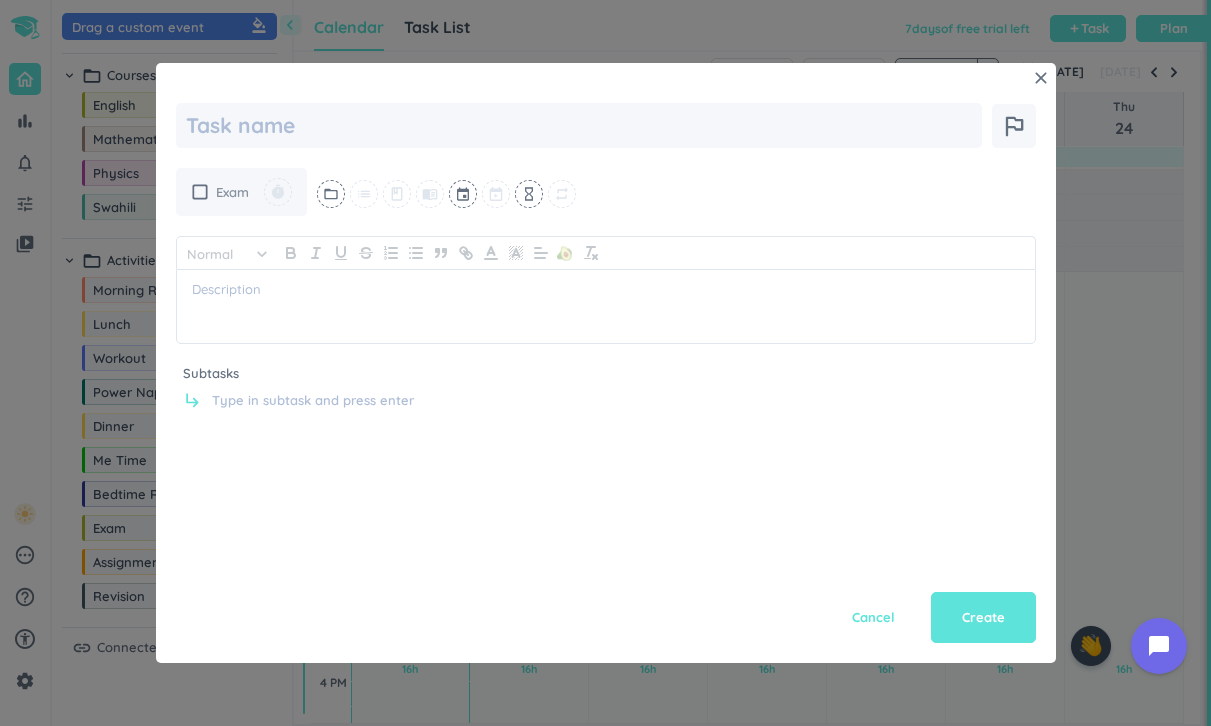 click on "Exam" at bounding box center [232, 192] 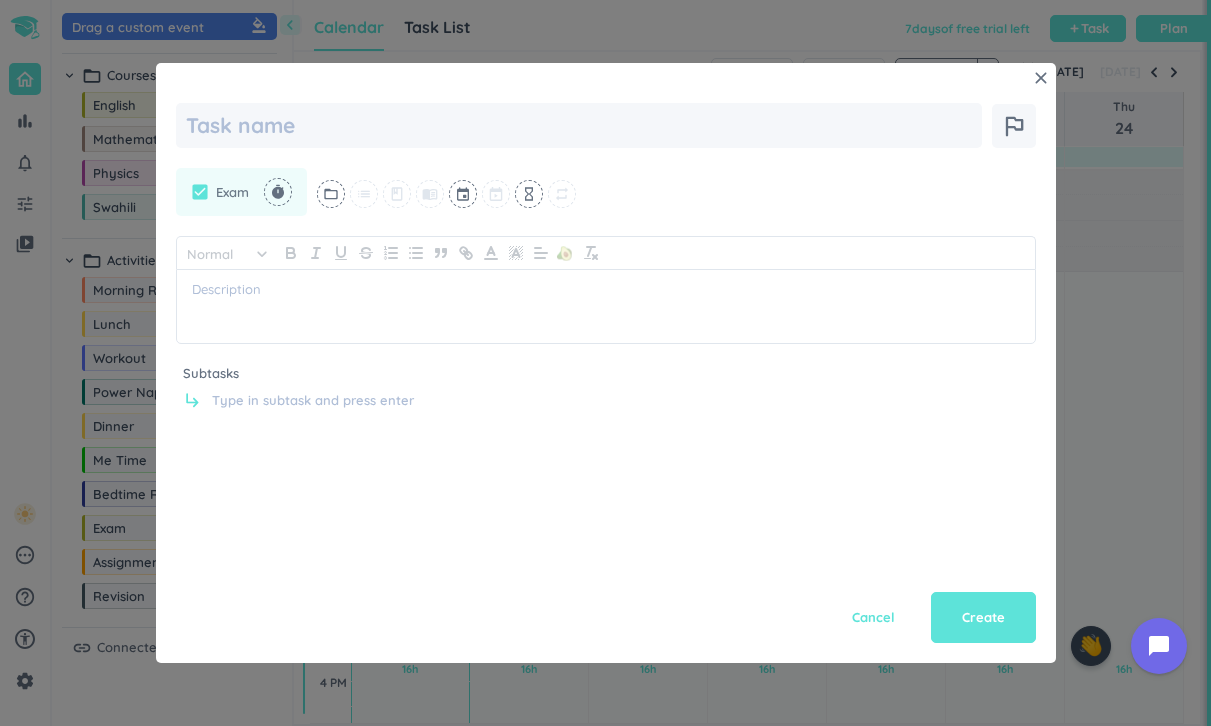 click on "Exam" at bounding box center (232, 192) 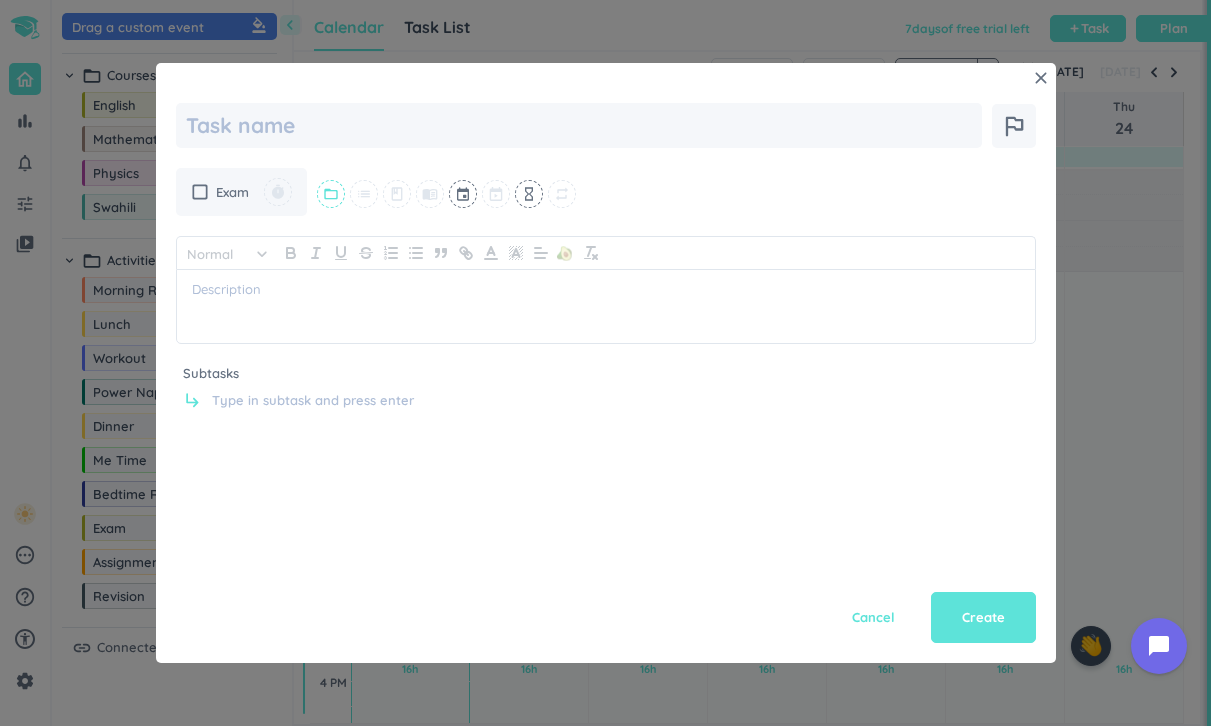 click on "folder_open" at bounding box center [331, 194] 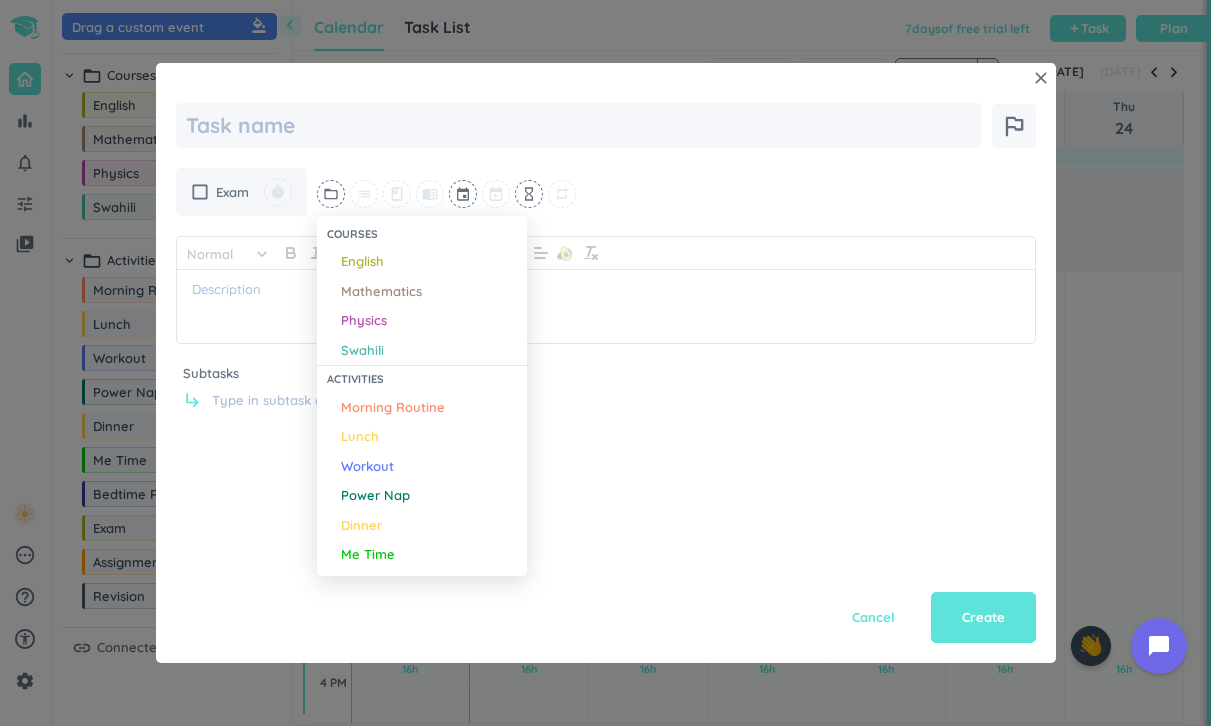 click at bounding box center [605, 363] 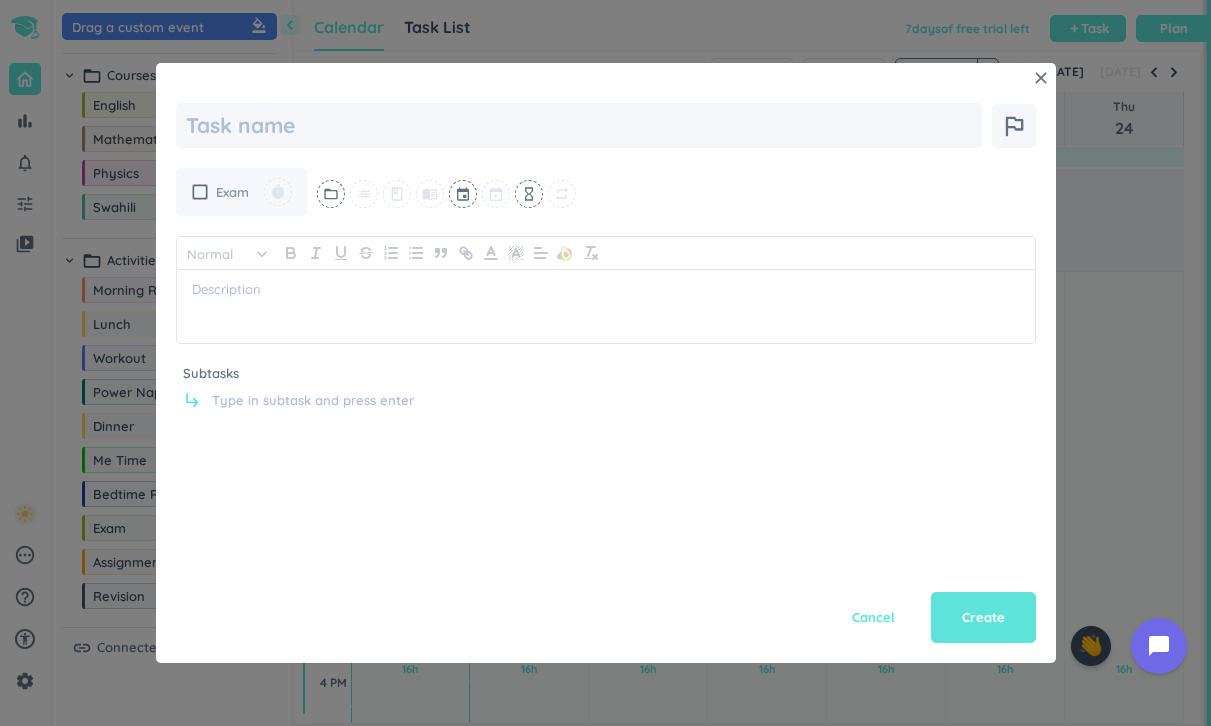 click on "check_box_outline_blank" at bounding box center (200, 192) 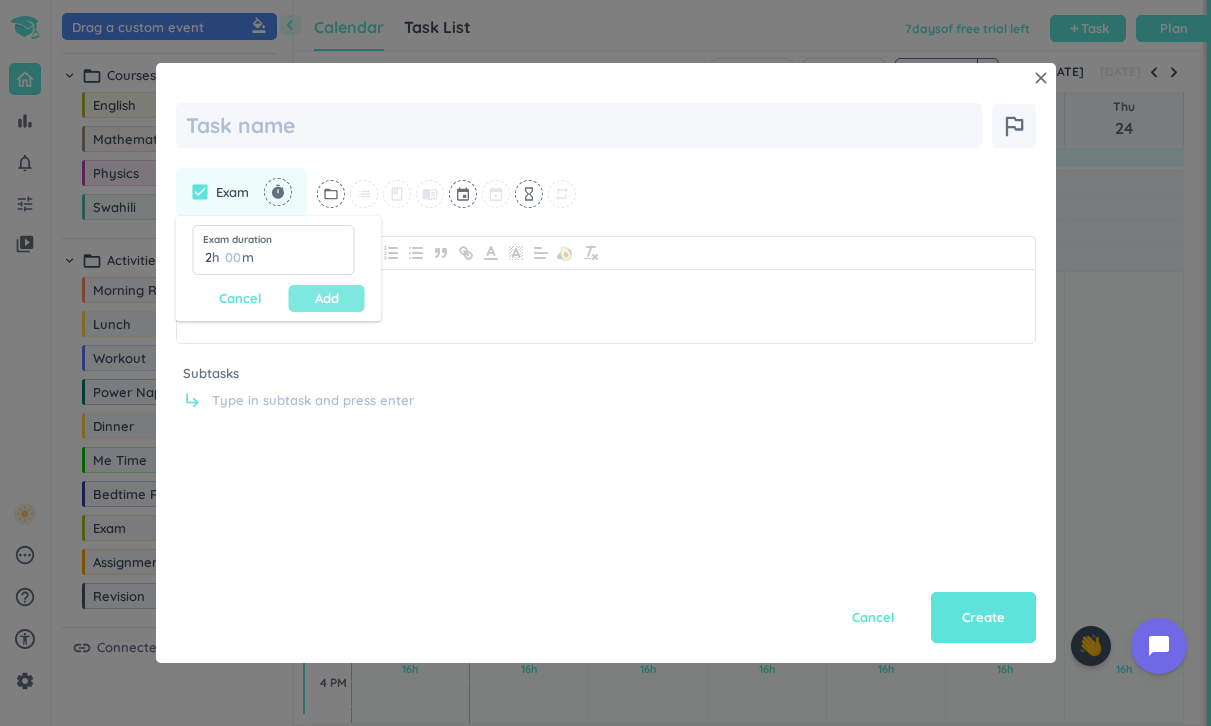 type on "2" 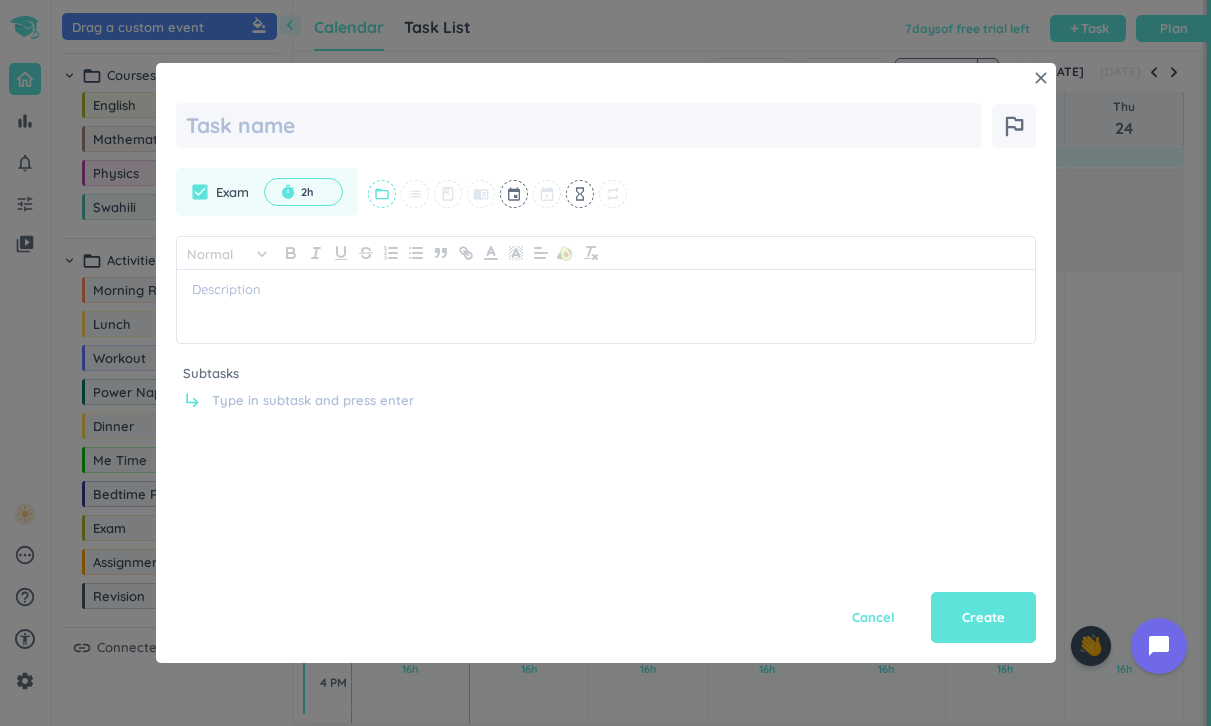 click on "folder_open" at bounding box center [382, 194] 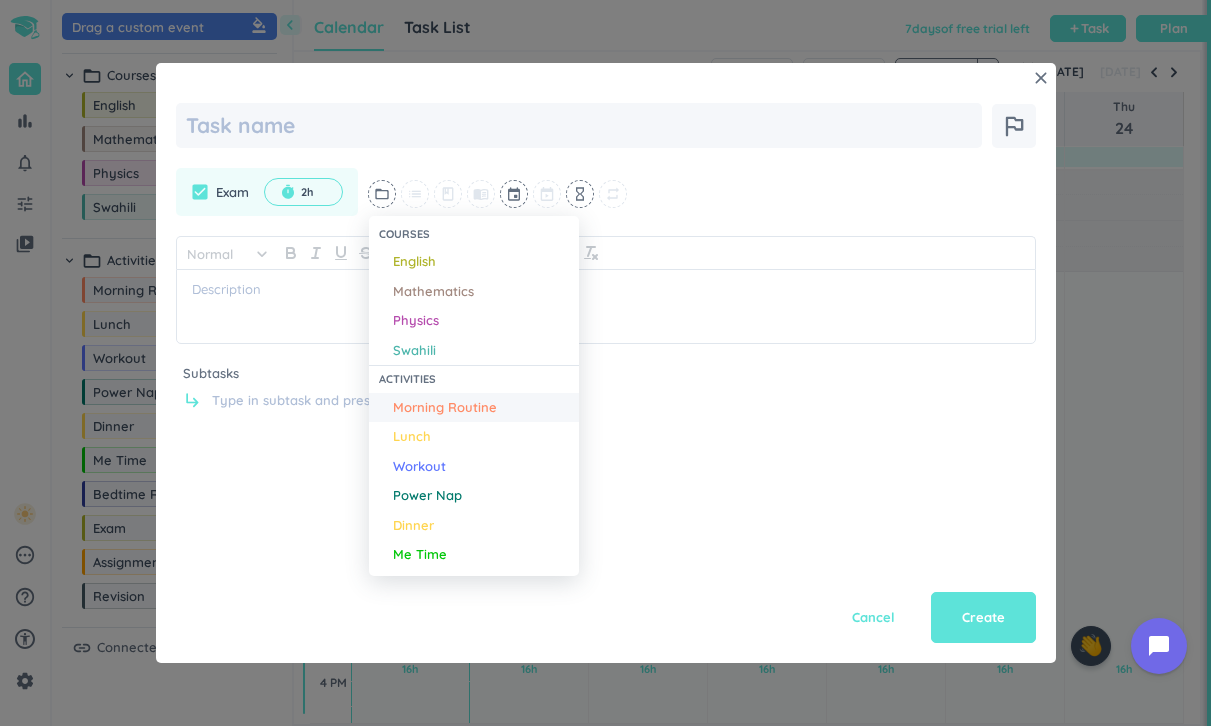 click on "Morning Routine" at bounding box center (445, 408) 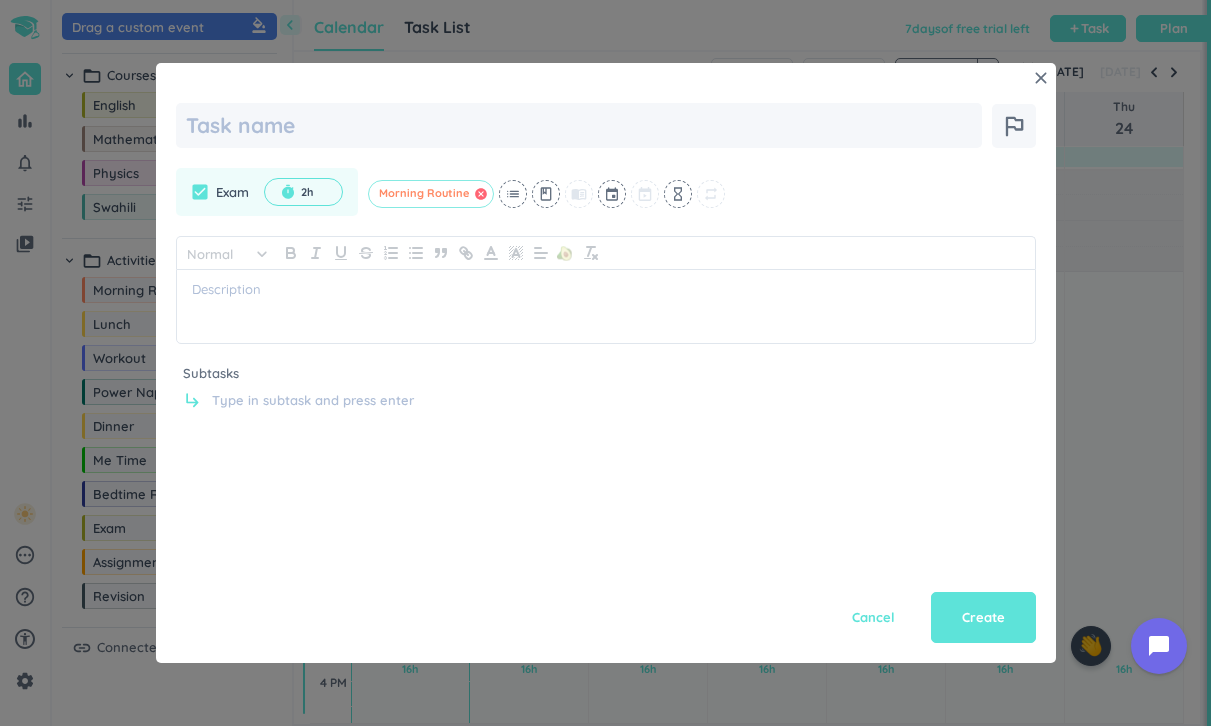 click on "cancel" at bounding box center [481, 194] 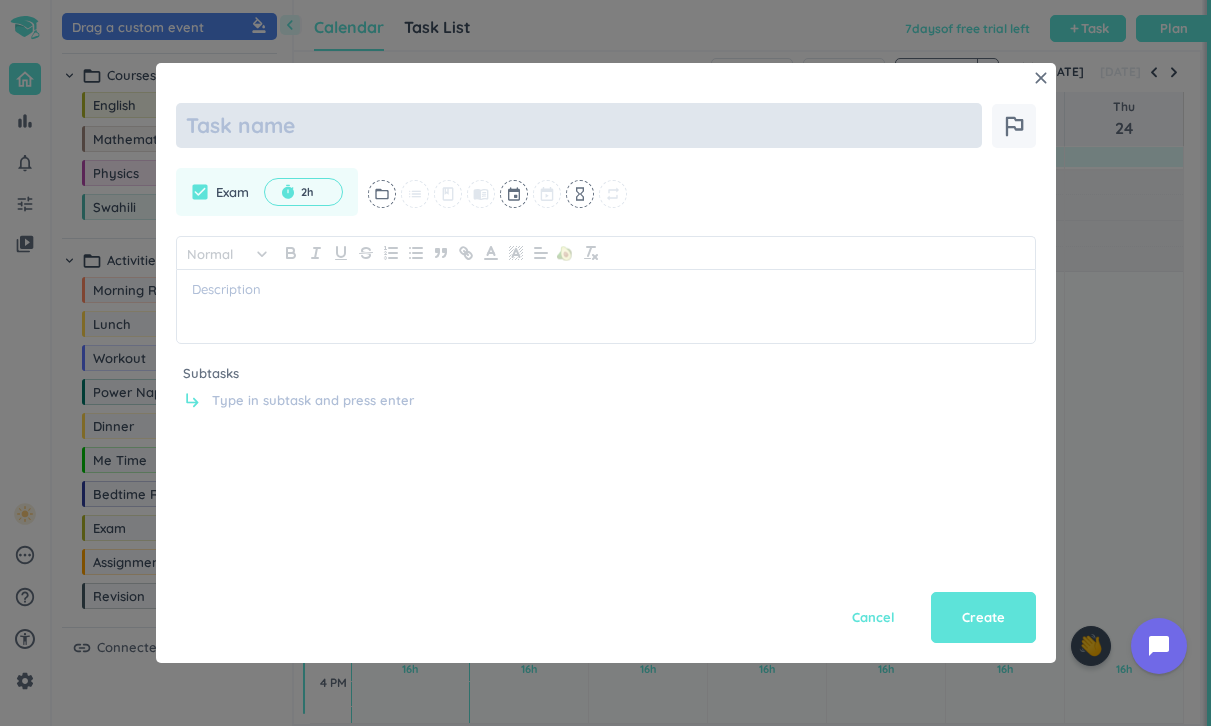 click at bounding box center [579, 125] 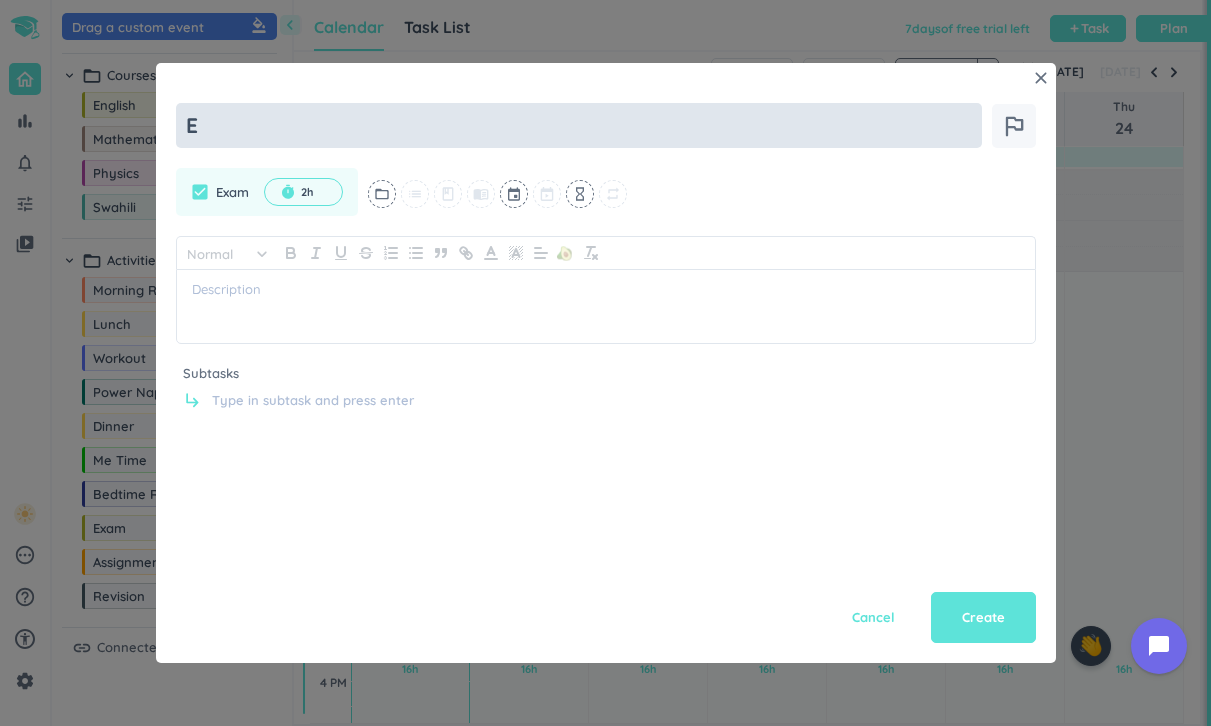 type on "x" 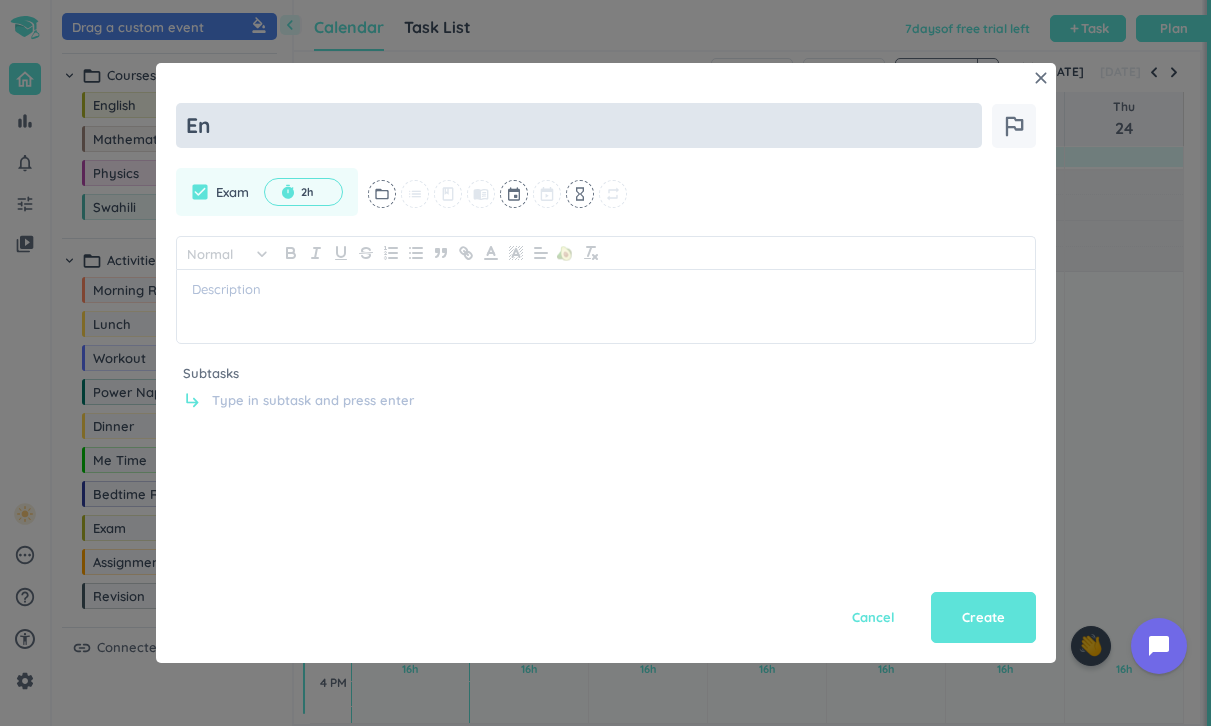 type on "x" 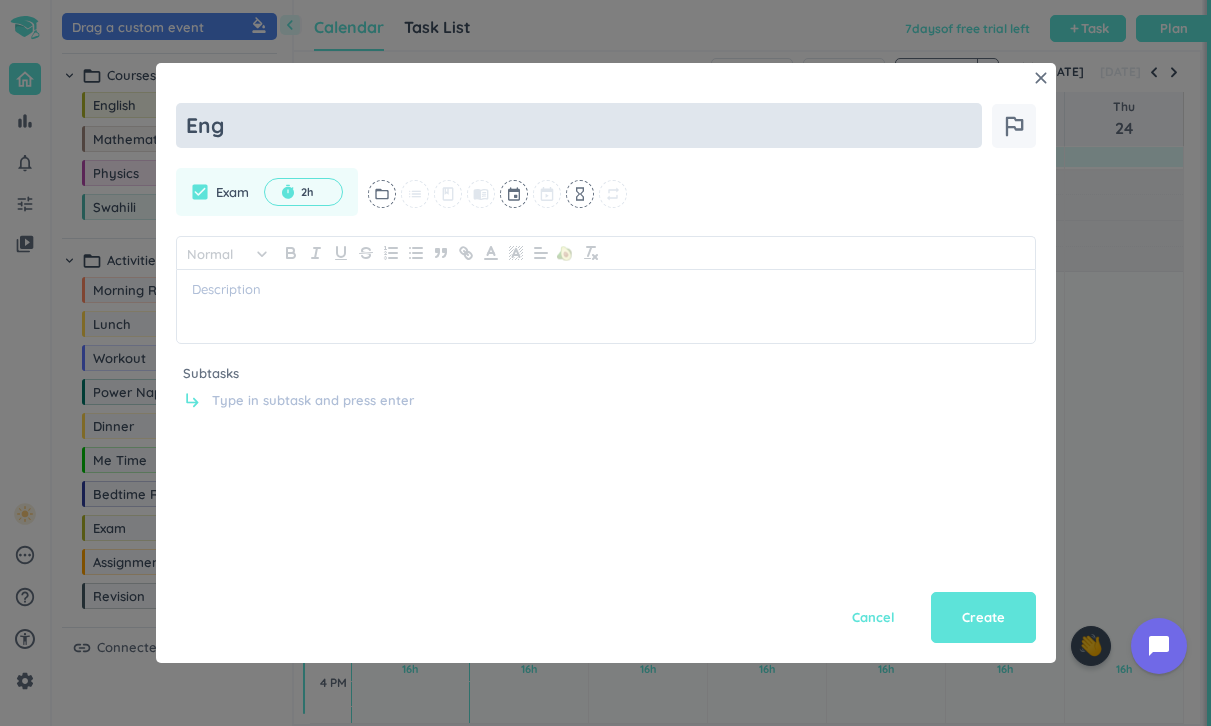 type on "x" 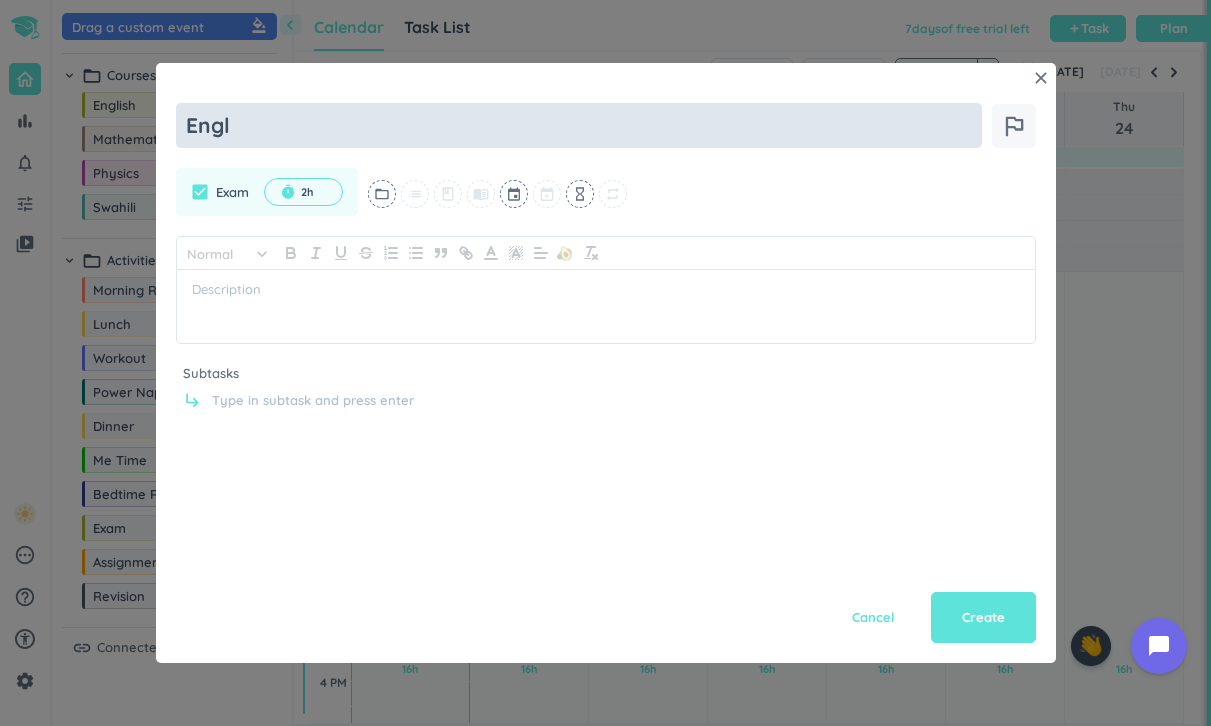 type on "x" 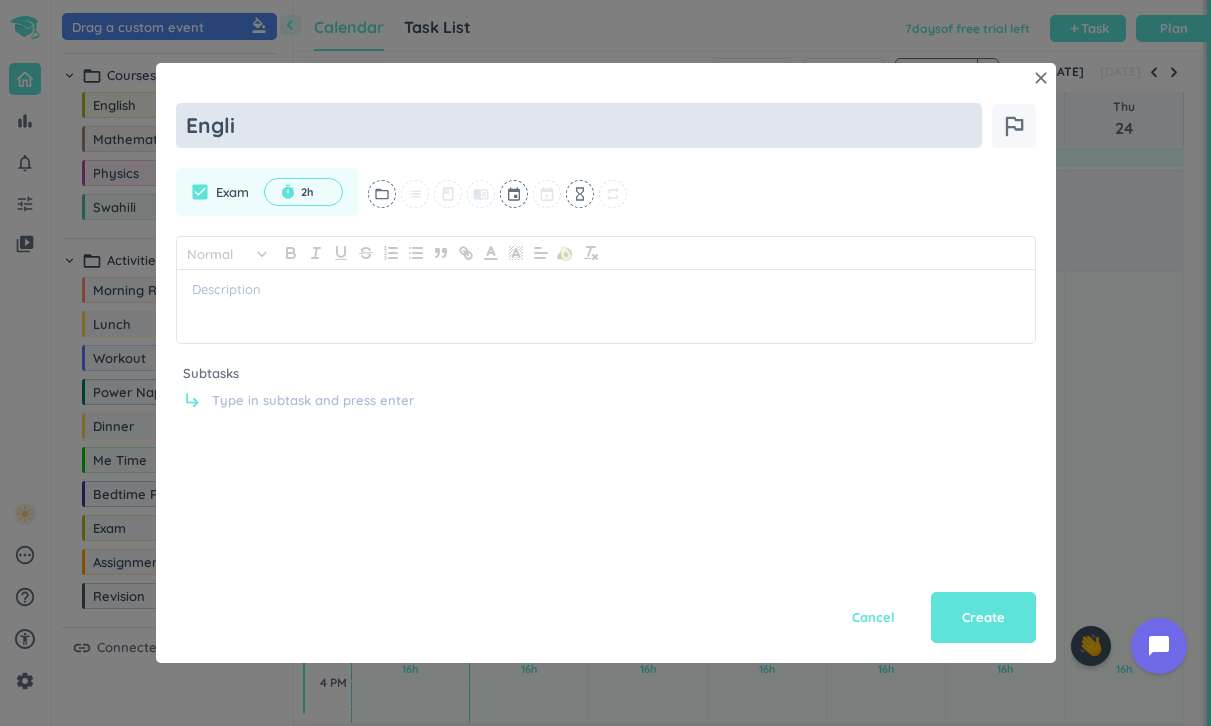 type on "x" 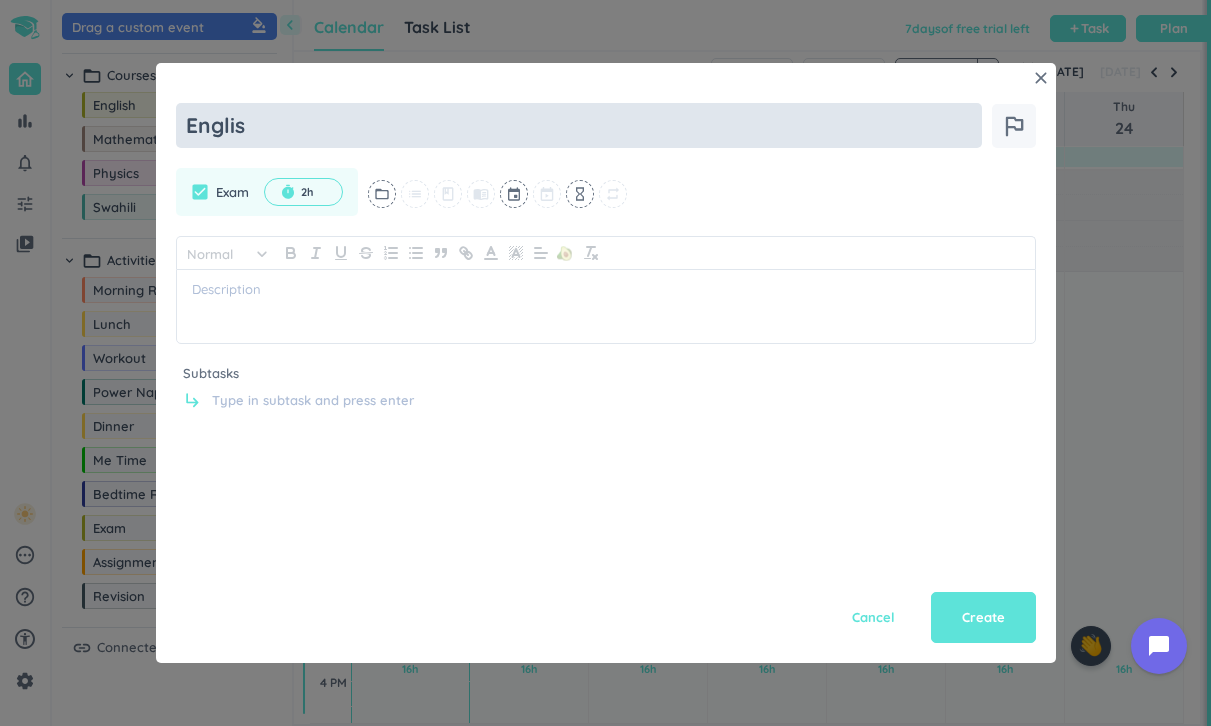 type on "x" 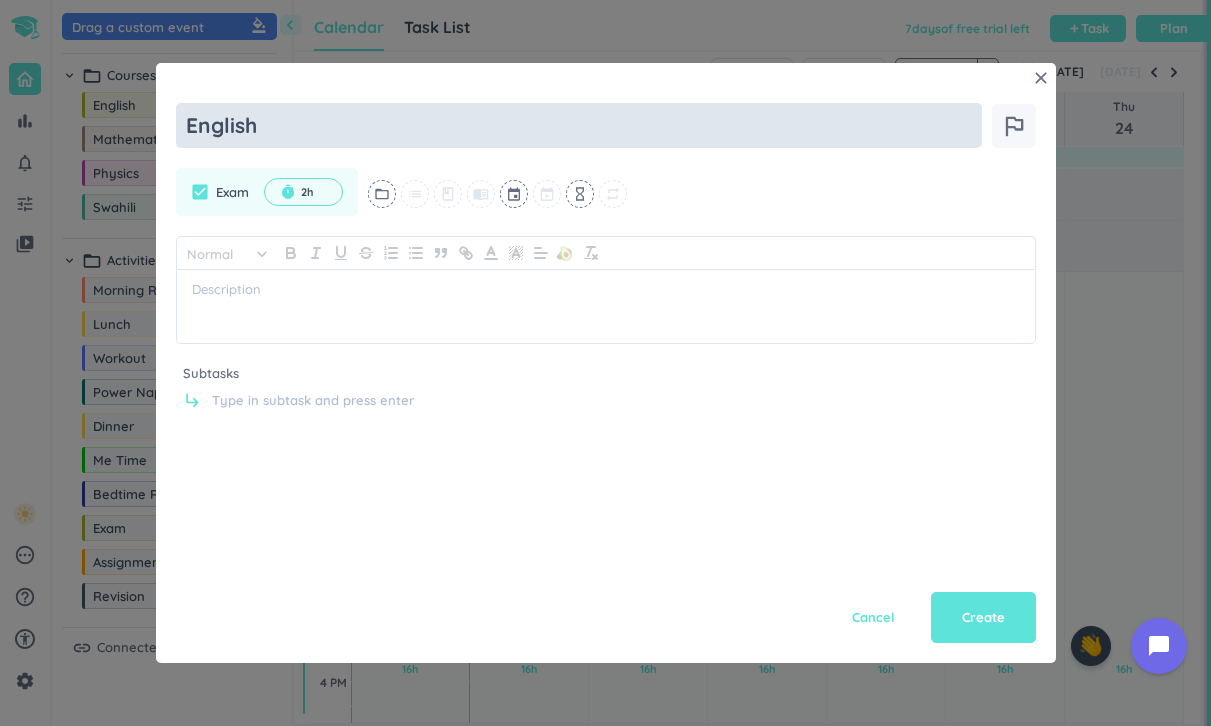 type on "x" 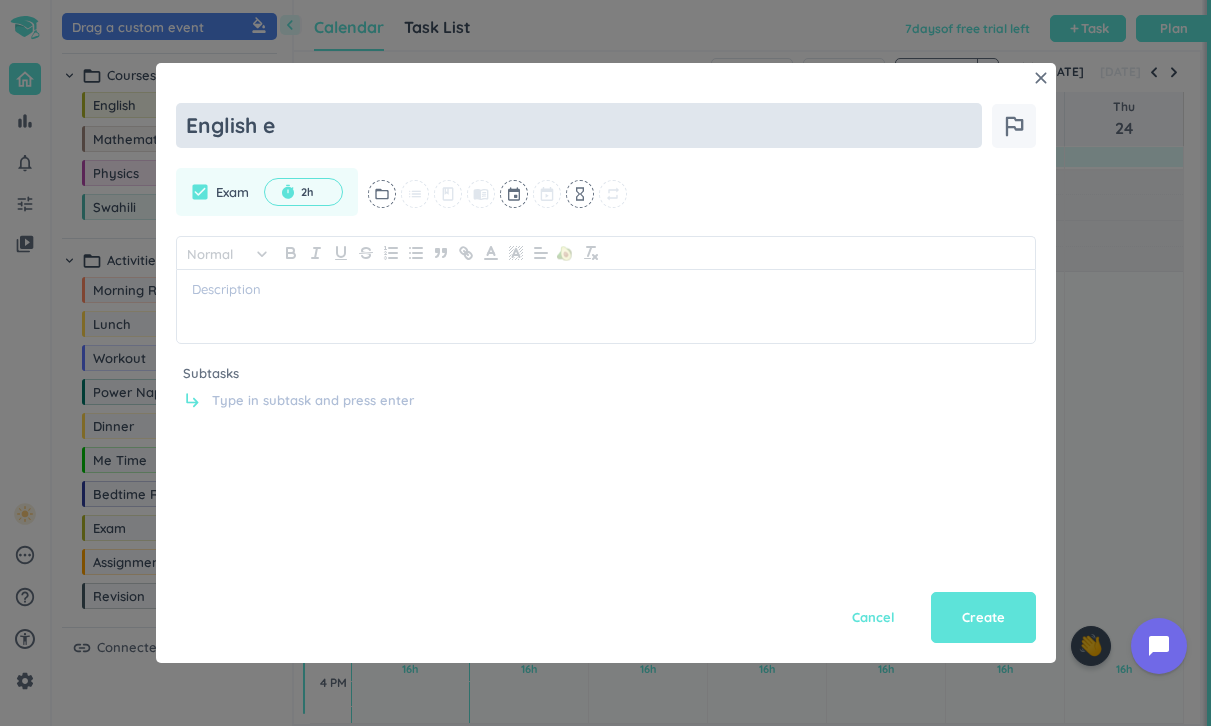 type on "x" 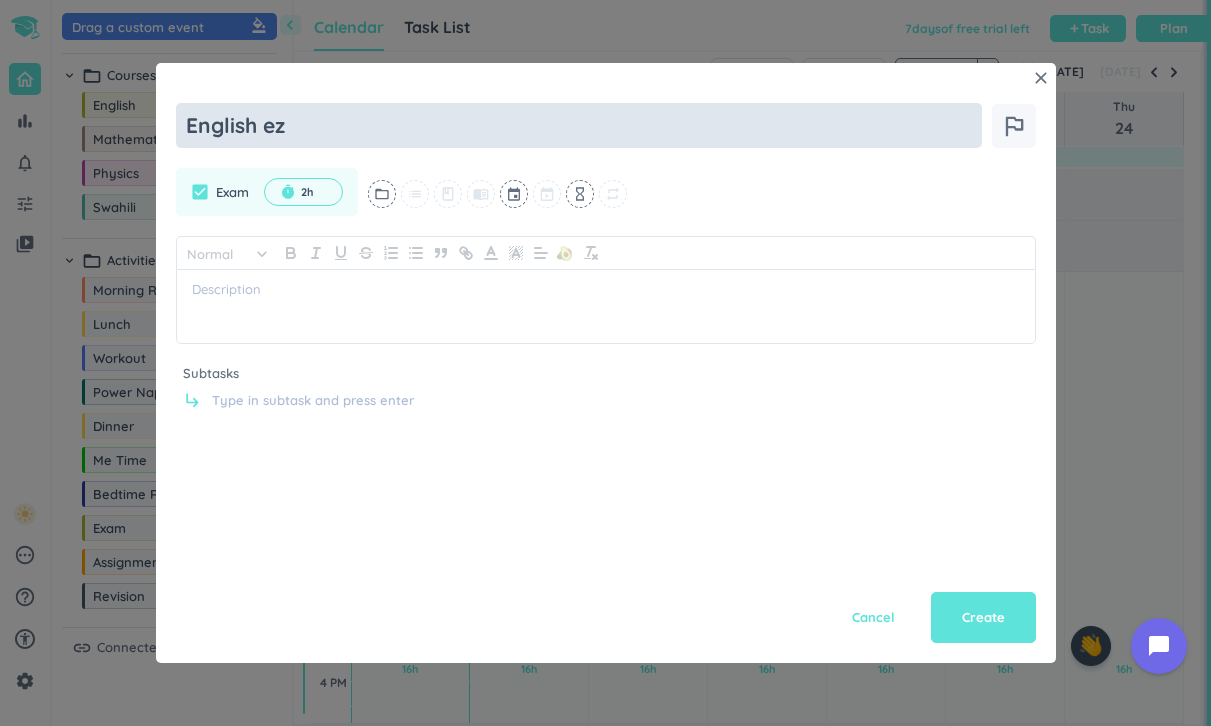 type on "x" 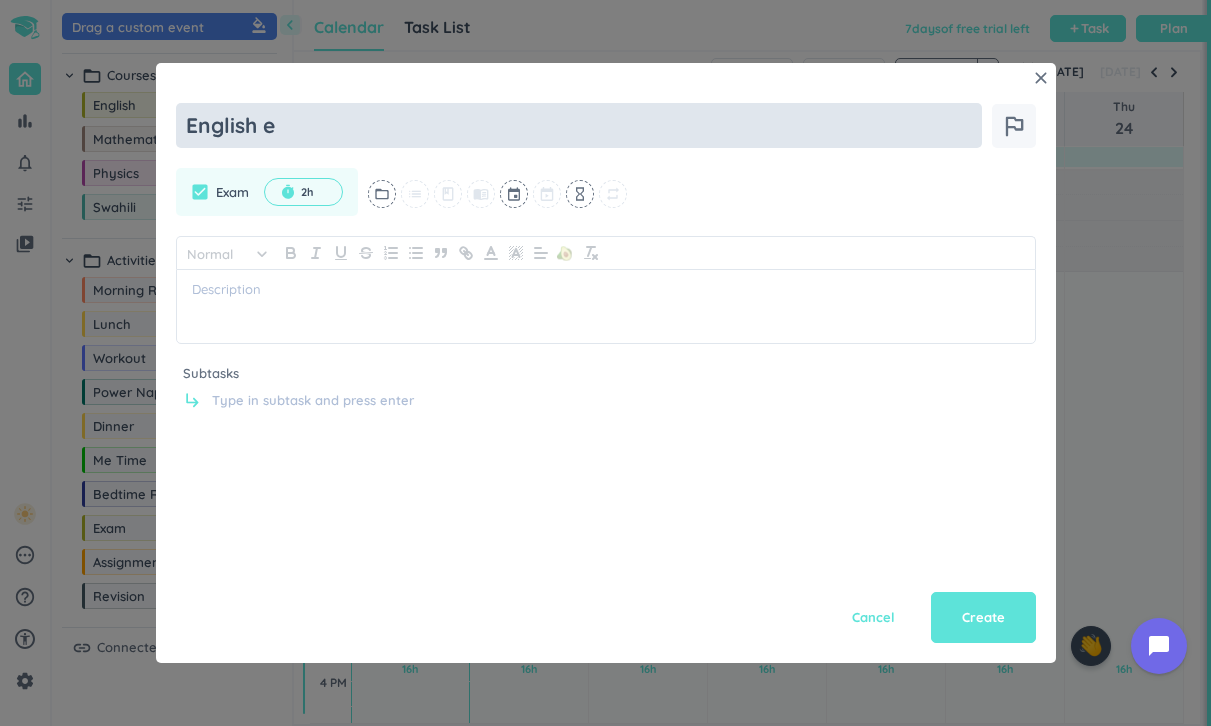 type on "x" 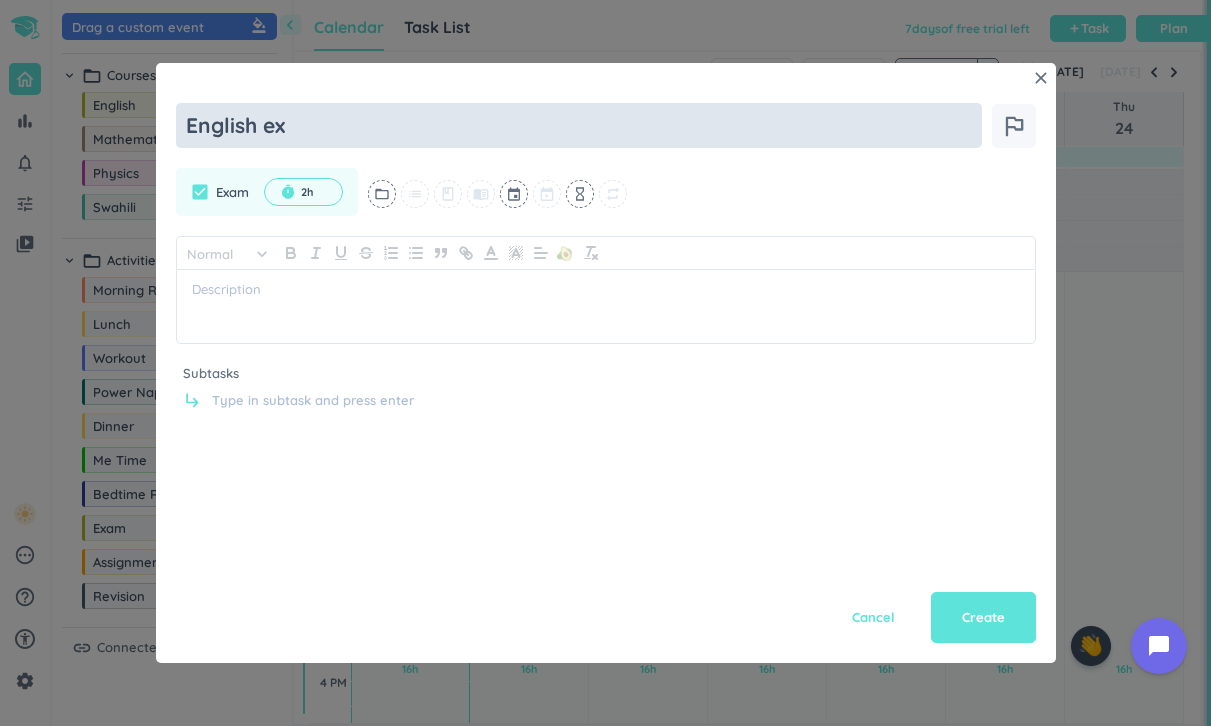 type on "x" 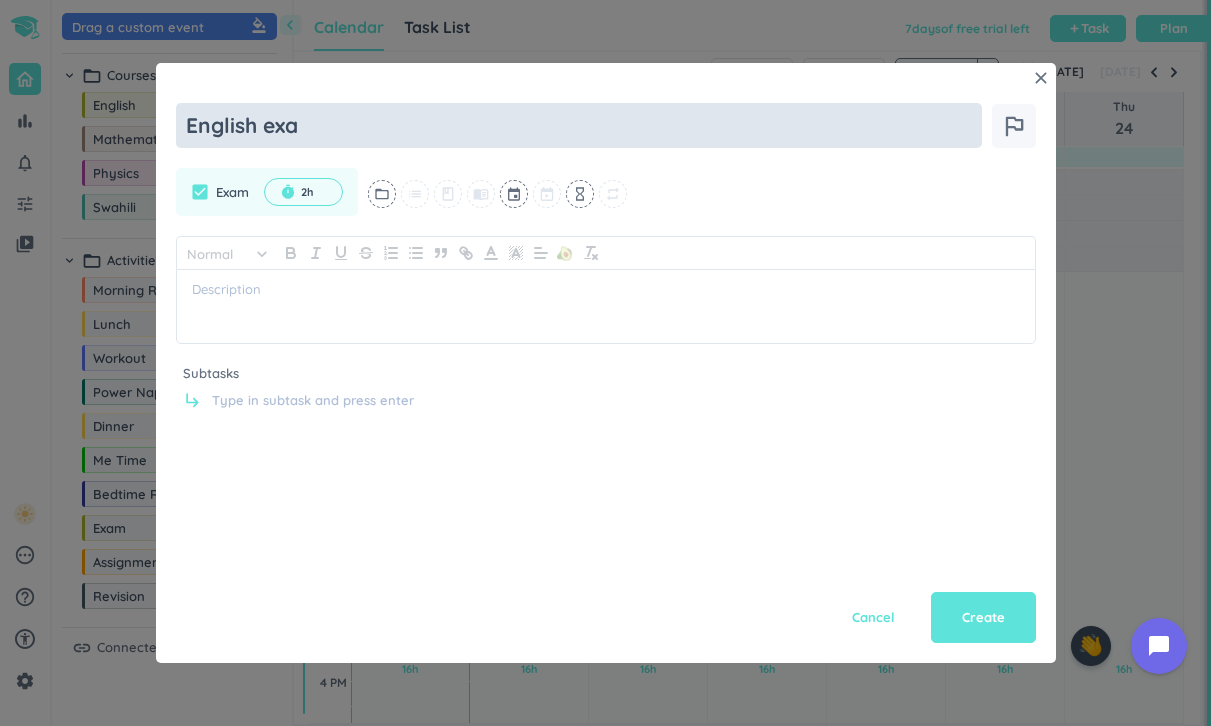 type on "x" 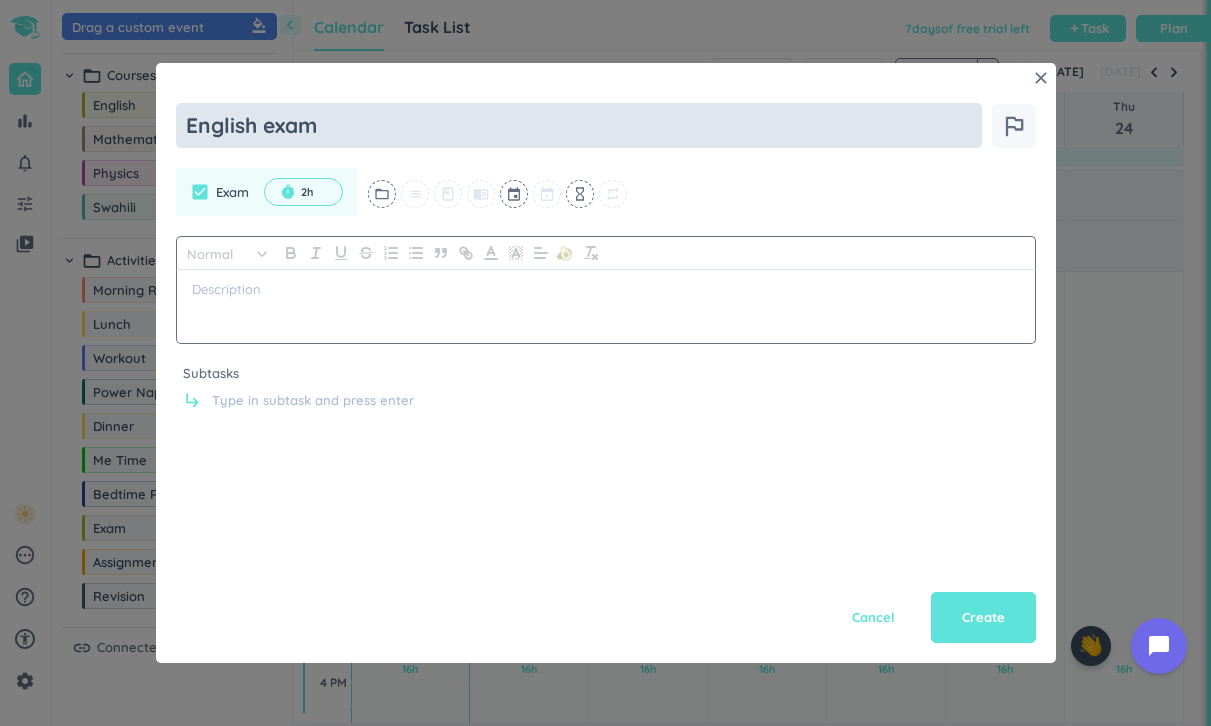 type on "English exam" 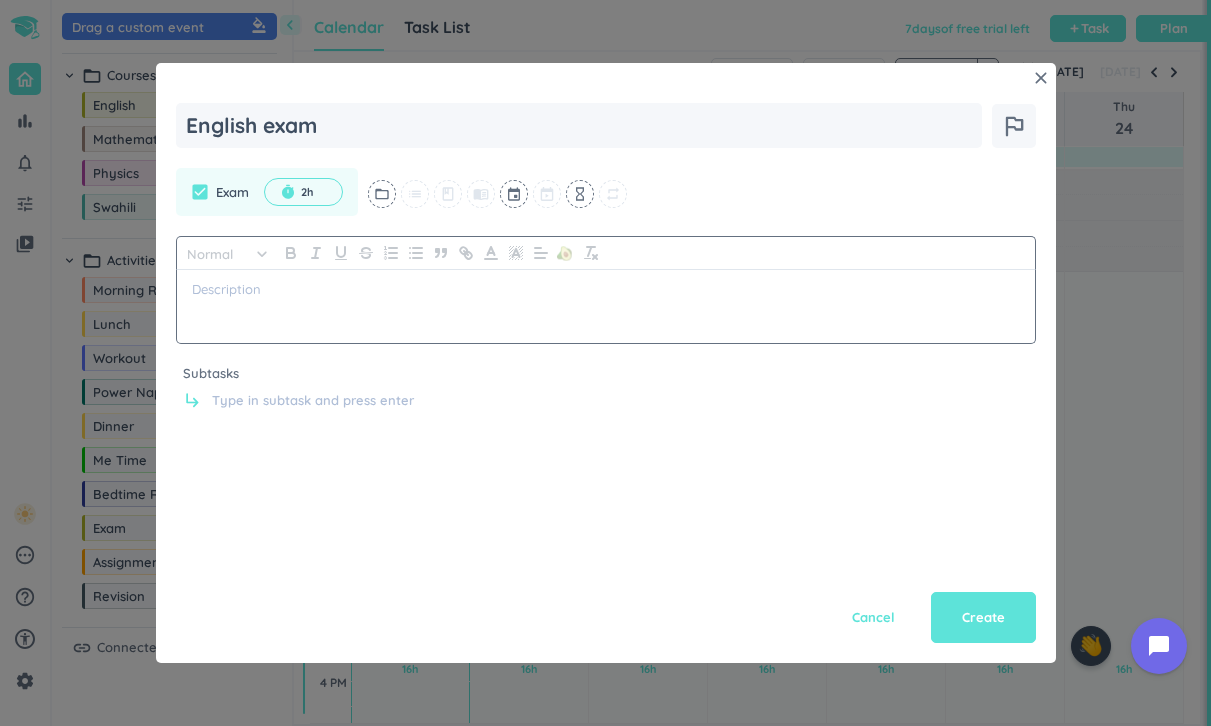 click at bounding box center (606, 289) 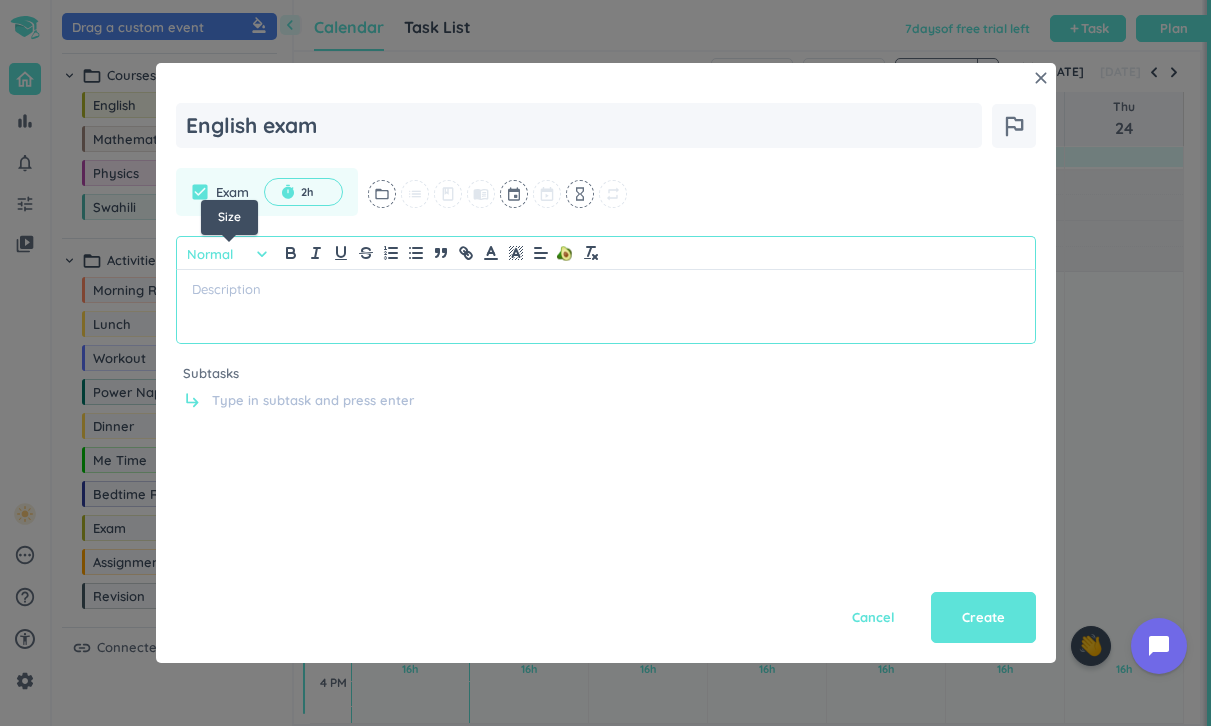 type on "x" 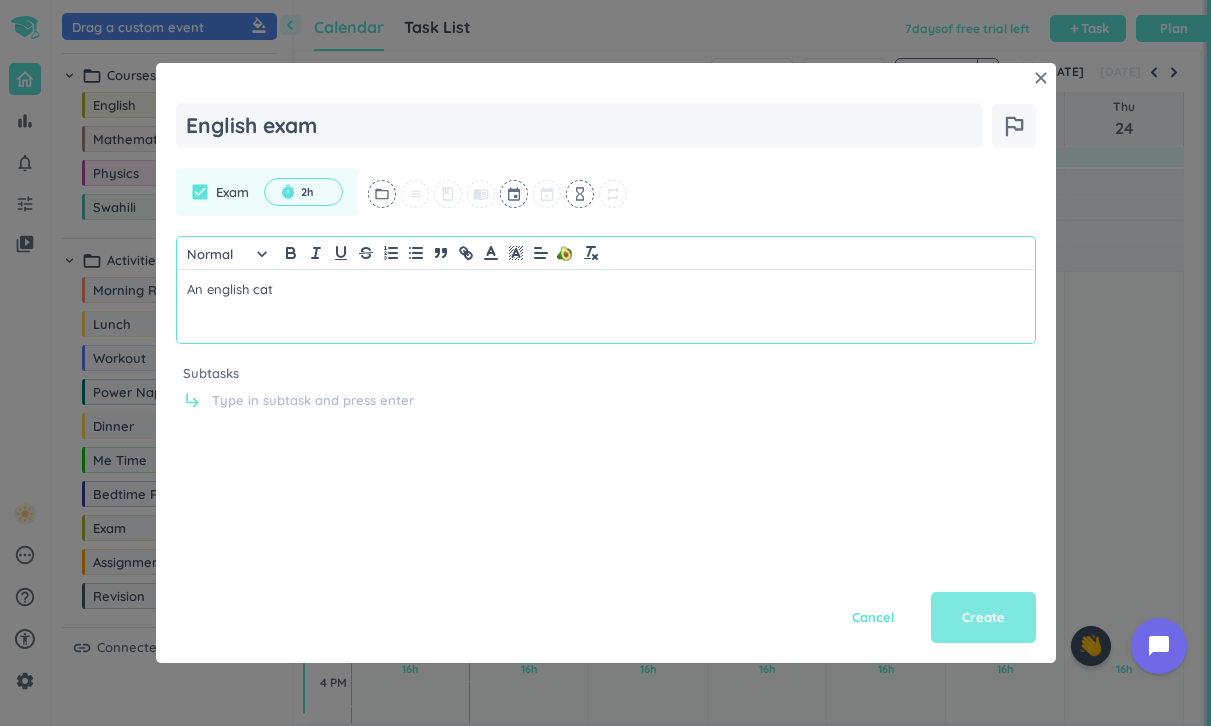 click on "Create" at bounding box center (983, 618) 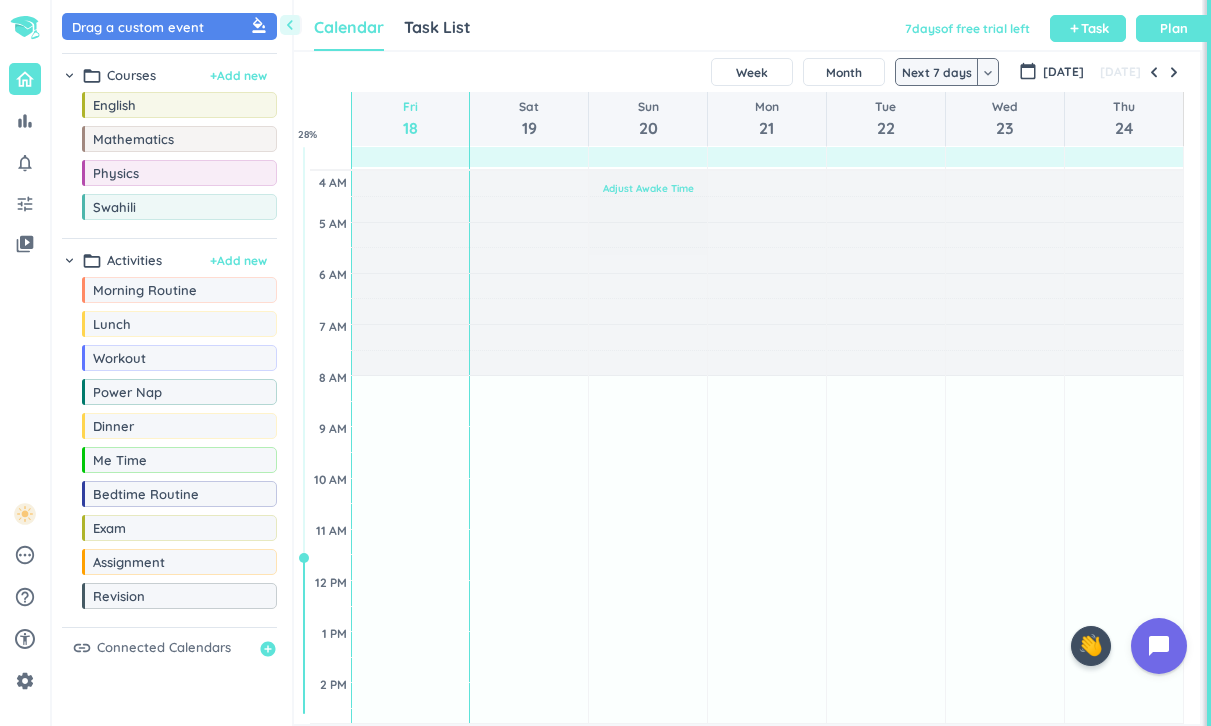 scroll, scrollTop: 0, scrollLeft: 0, axis: both 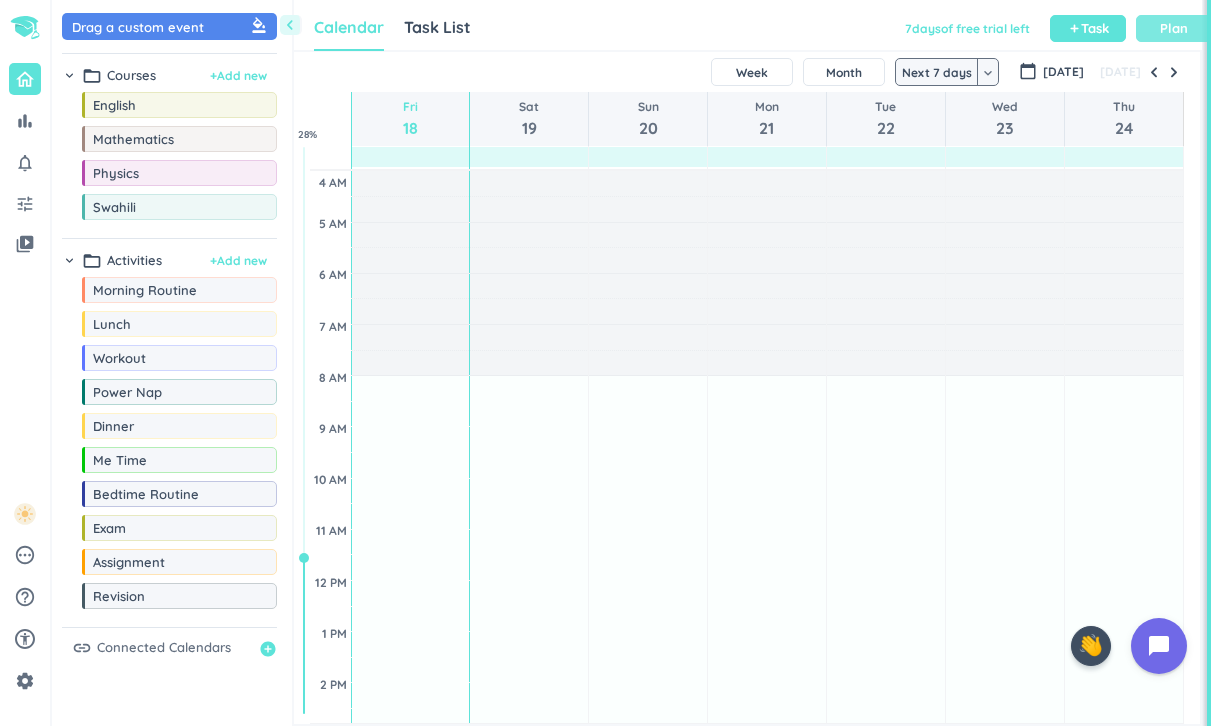 click on "Plan" at bounding box center [1174, 28] 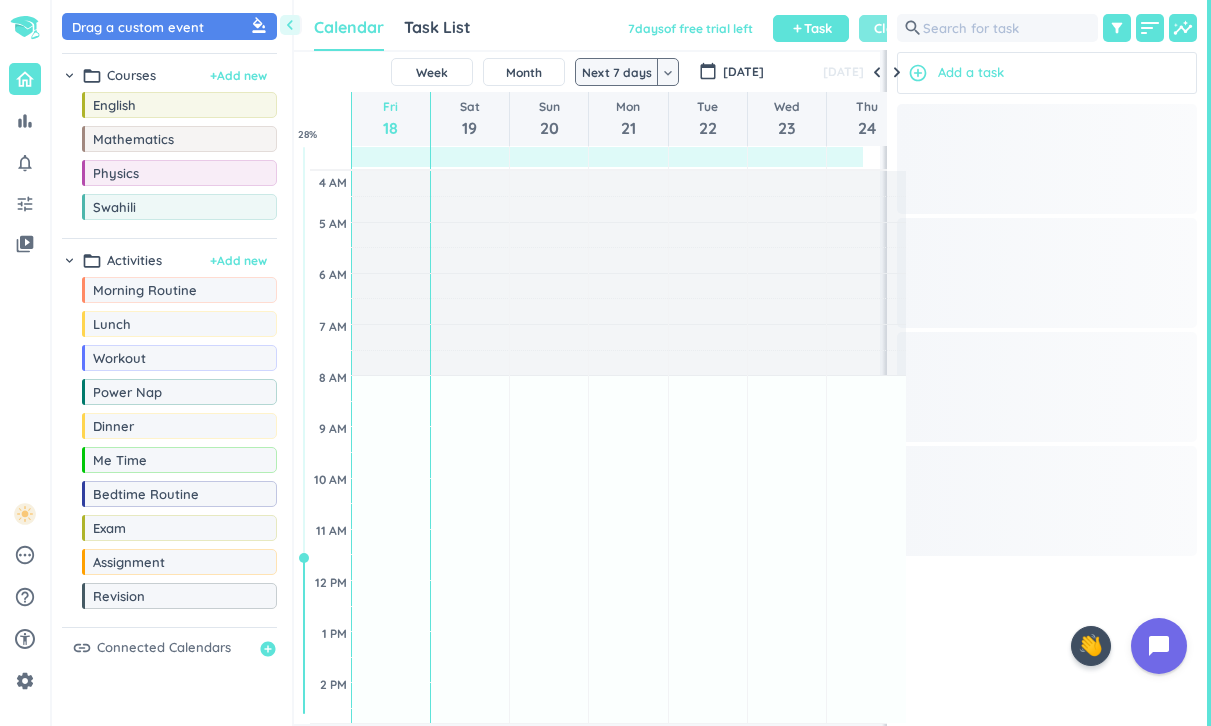 scroll, scrollTop: 672, scrollLeft: 607, axis: both 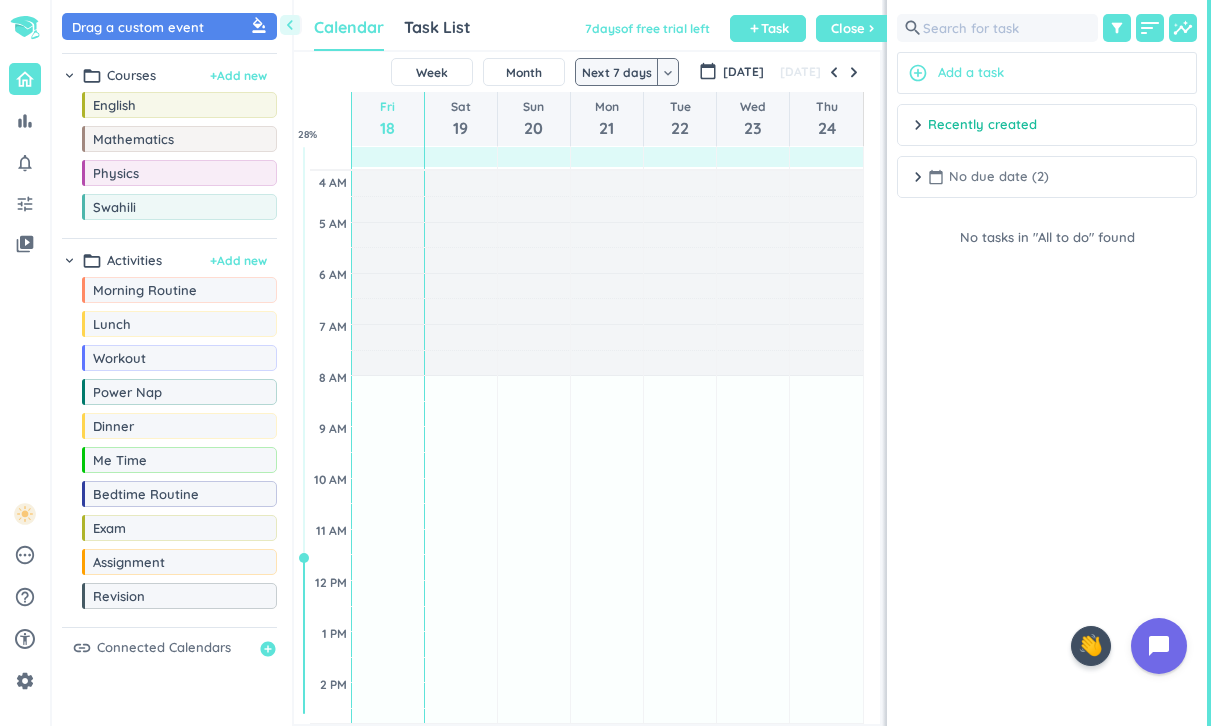 click on "chevron_right" at bounding box center [918, 177] 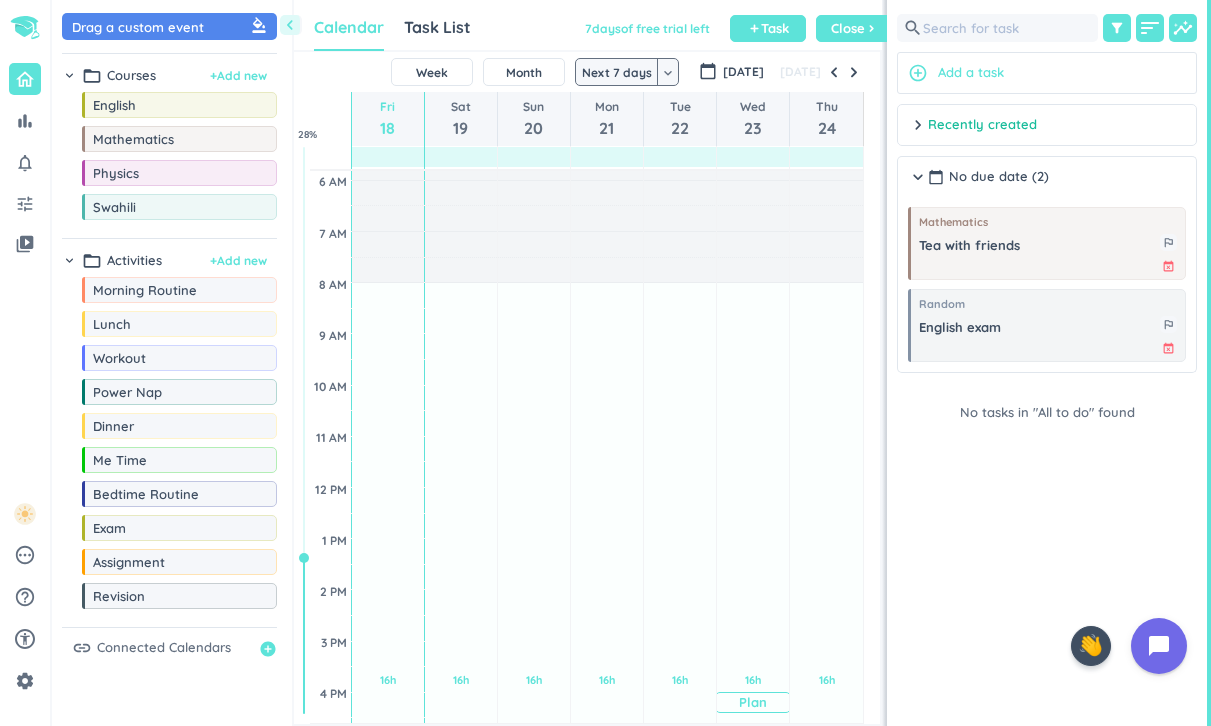 scroll, scrollTop: 99, scrollLeft: 0, axis: vertical 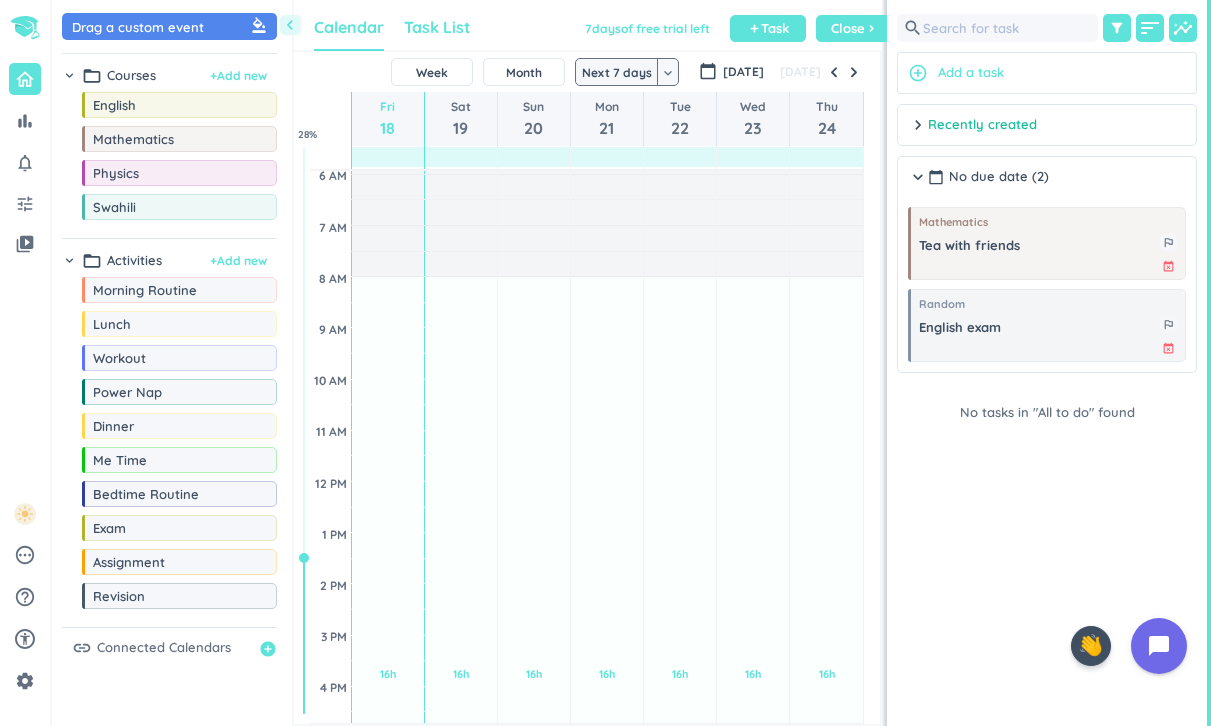click on "Task List" at bounding box center (437, 27) 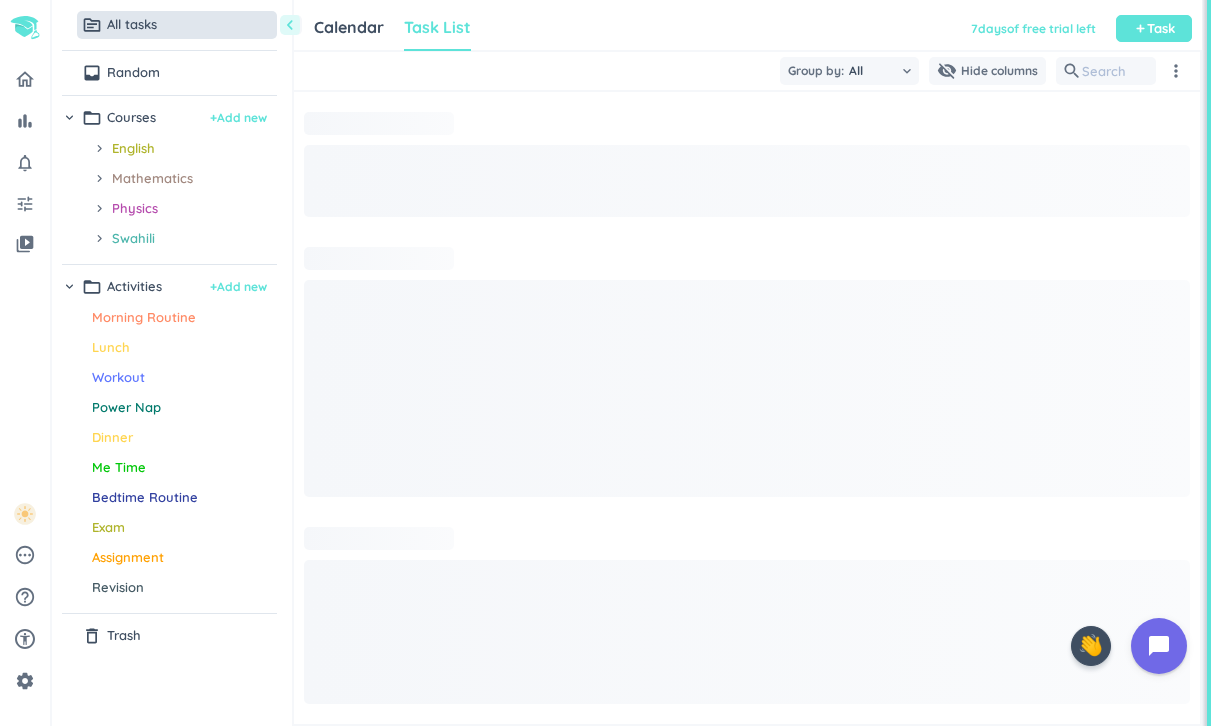 scroll, scrollTop: 1, scrollLeft: 1, axis: both 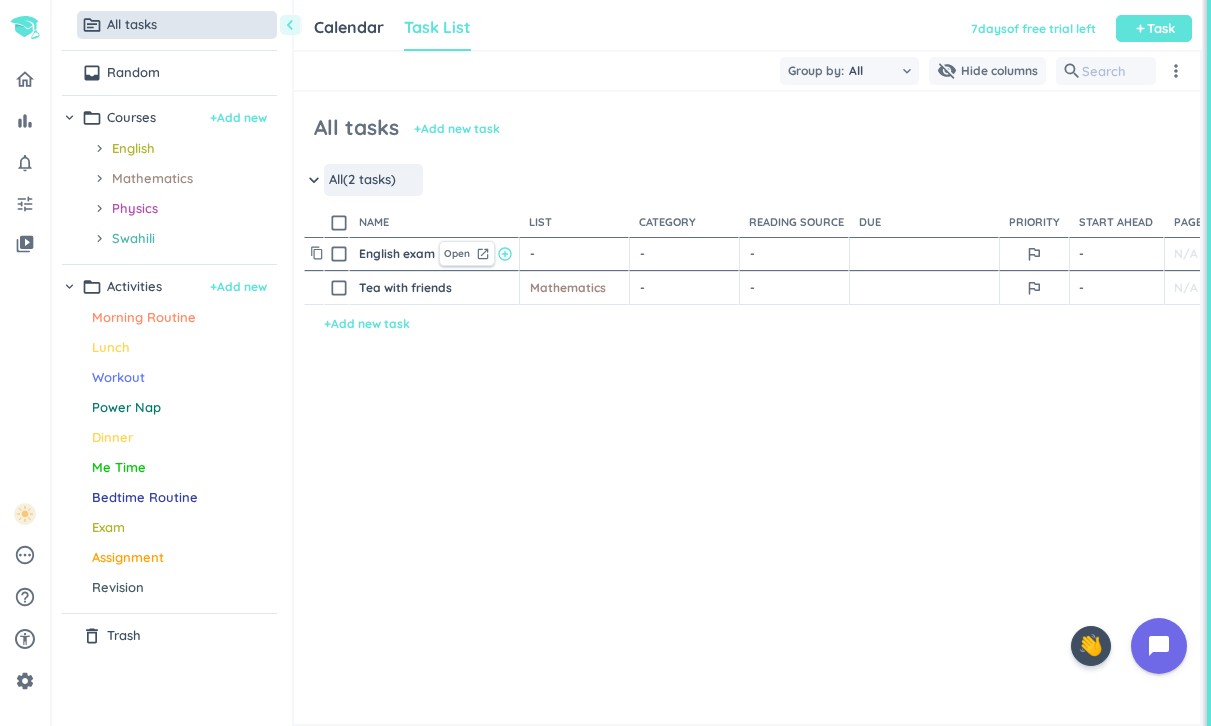 click on "English exam" at bounding box center (394, 254) 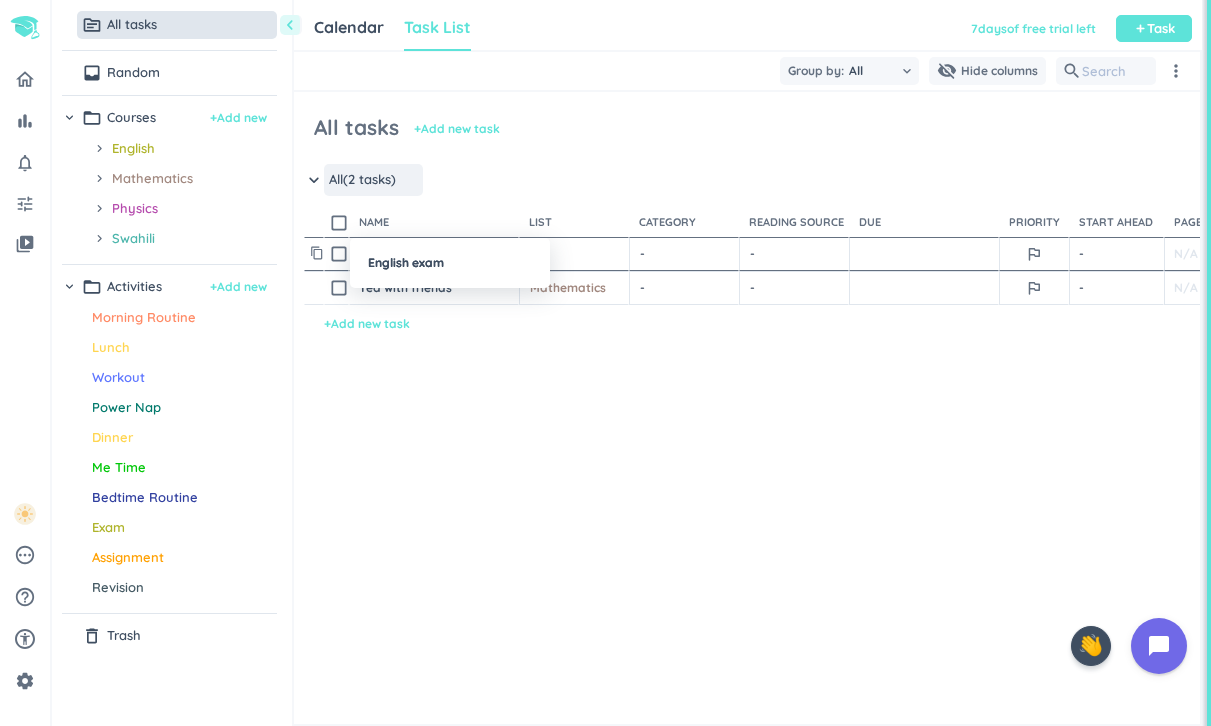 click at bounding box center (605, 363) 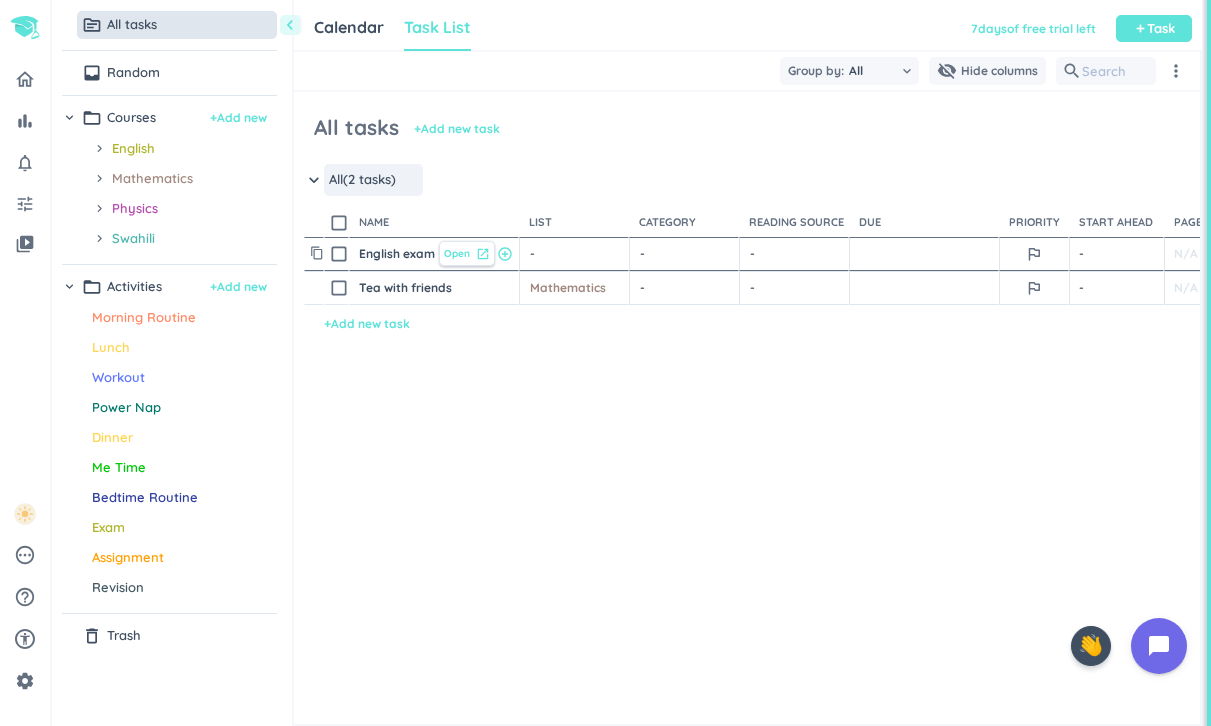 click on "launch" at bounding box center (483, 254) 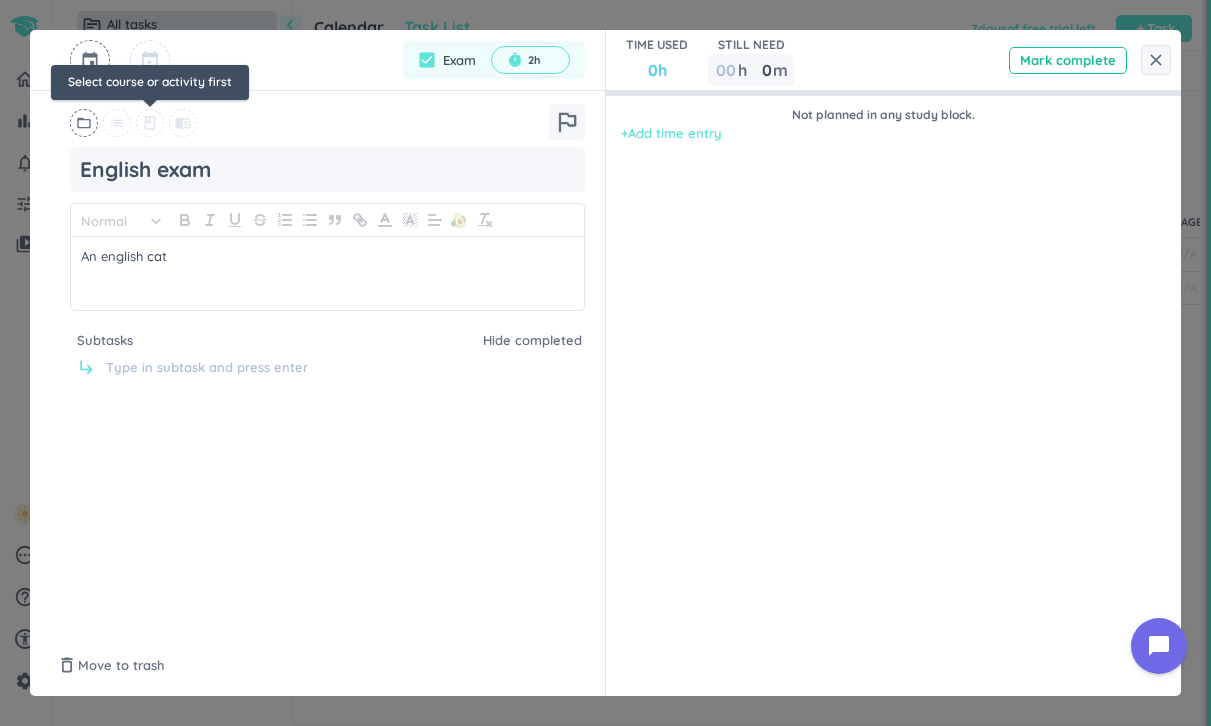 click on "class" at bounding box center [150, 123] 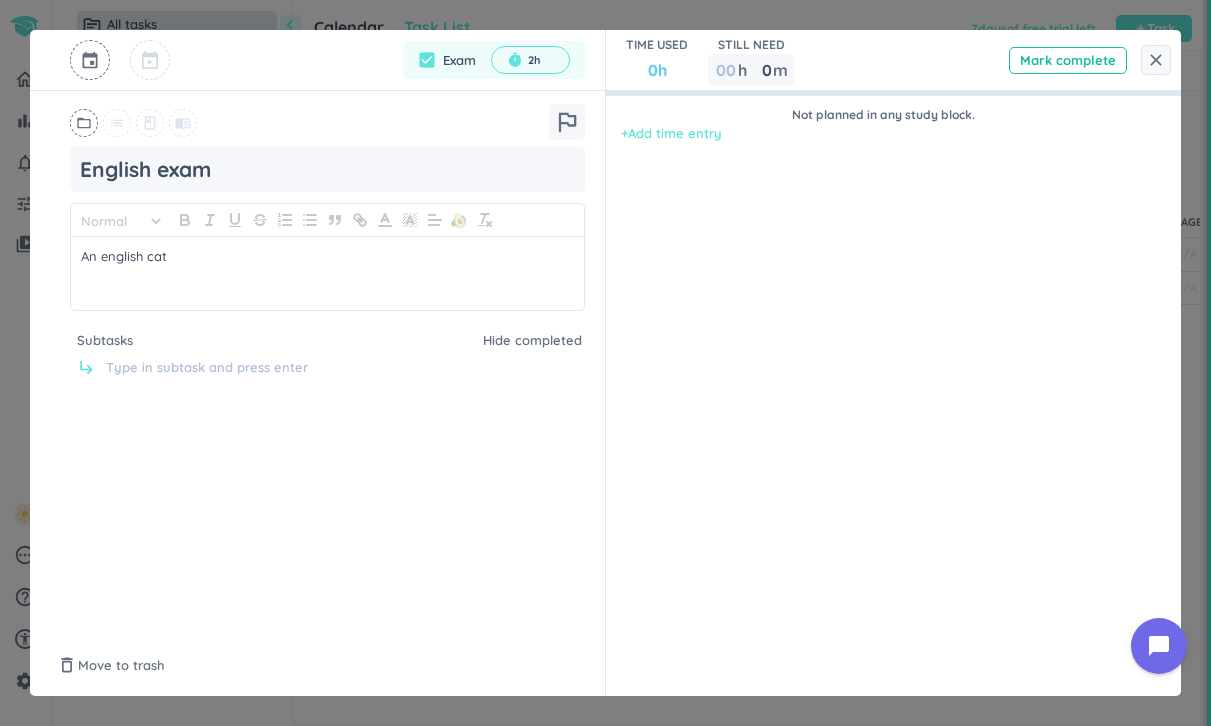 click on "TIME USED 0h STILL NEED 00 h 0 0 00 m Mark complete" at bounding box center (893, 60) 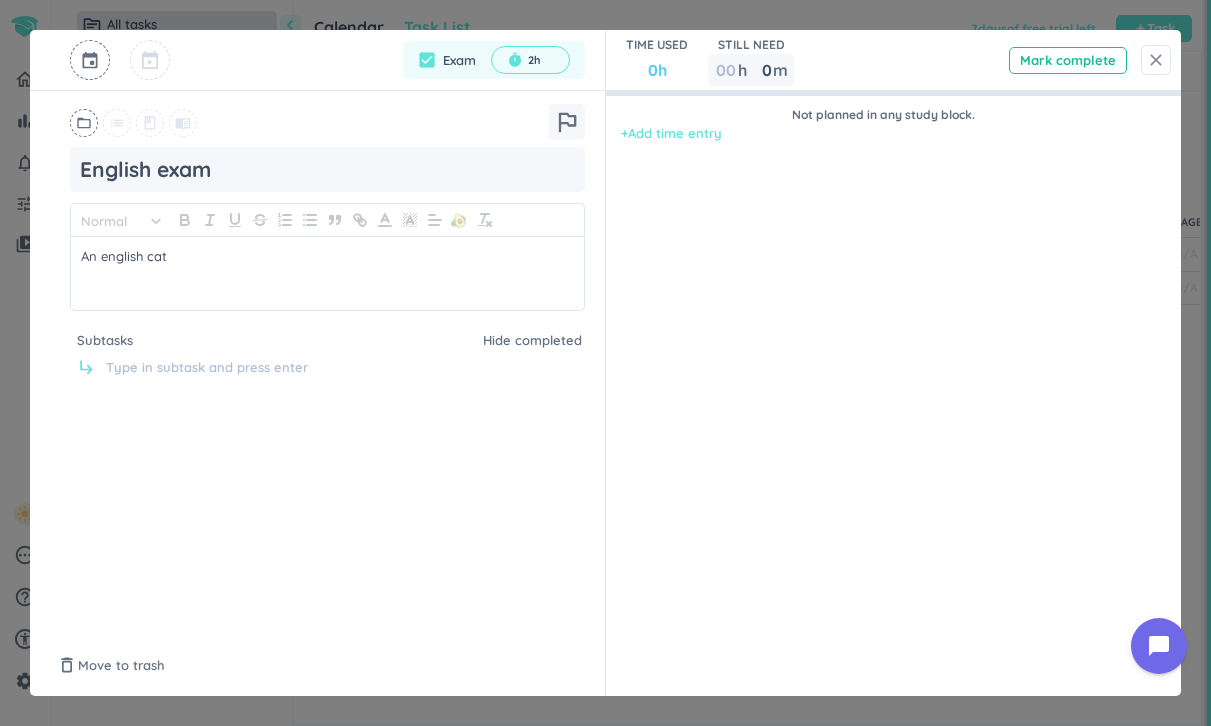 click on "close" at bounding box center (1156, 60) 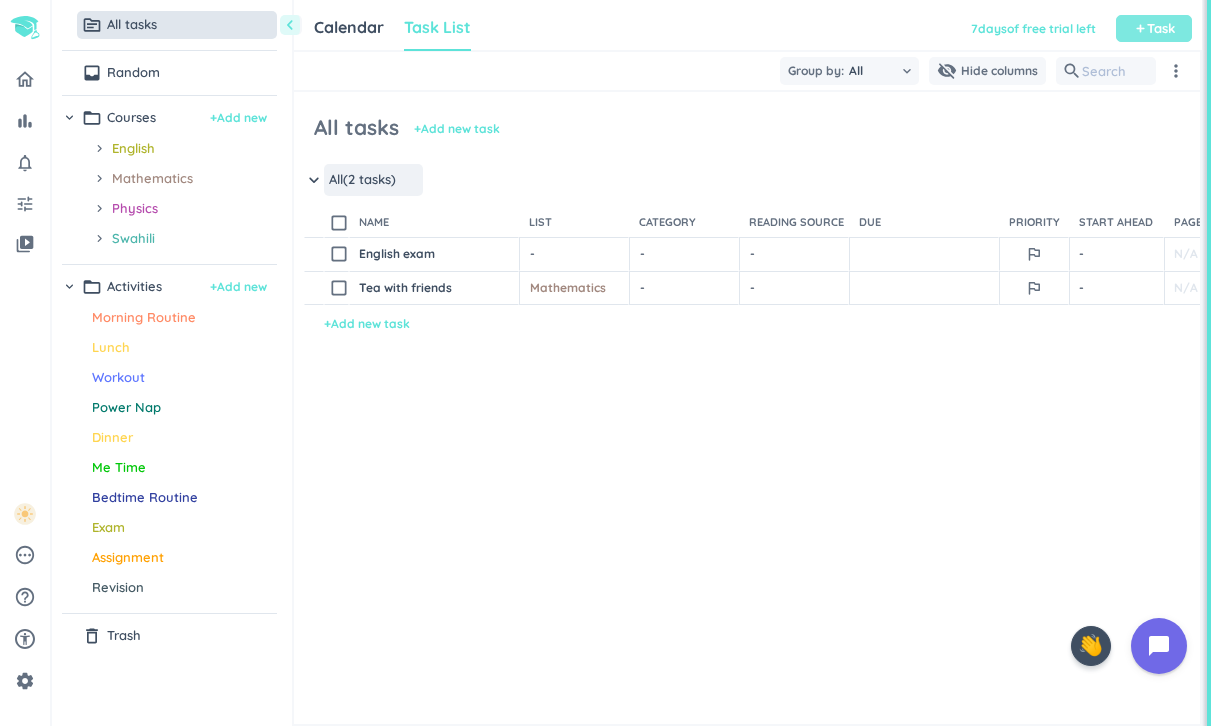 click on "Task" at bounding box center [1161, 28] 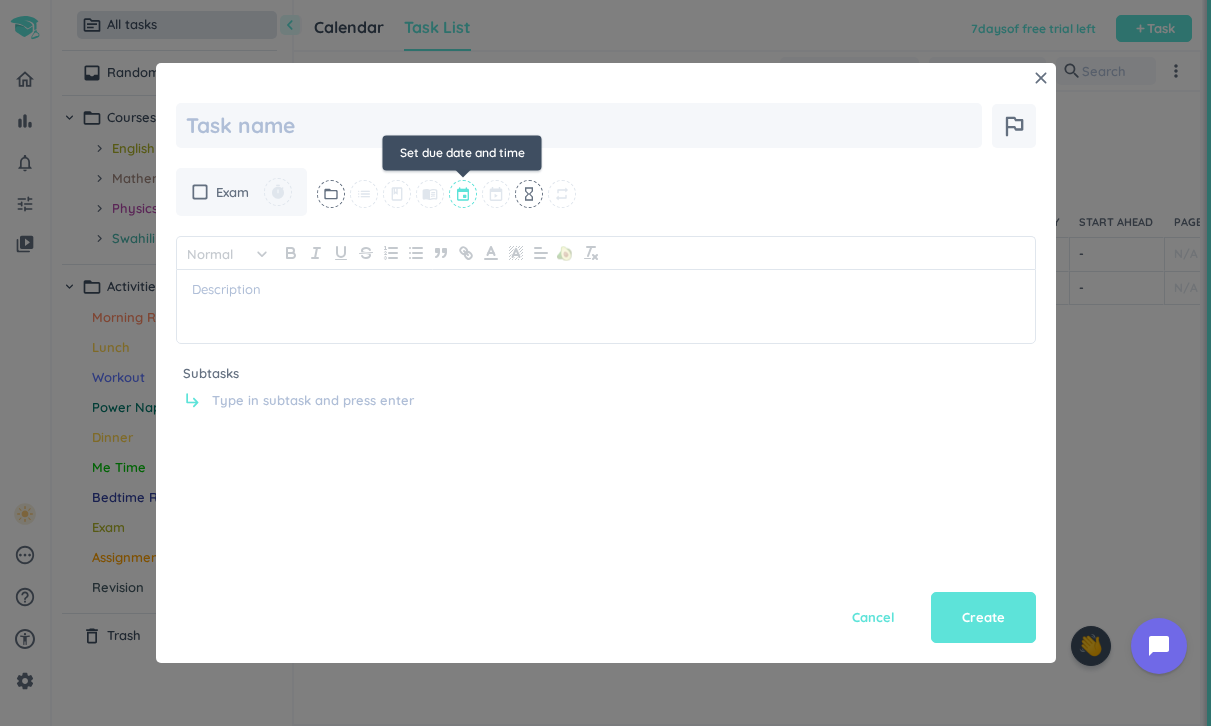 click at bounding box center (464, 194) 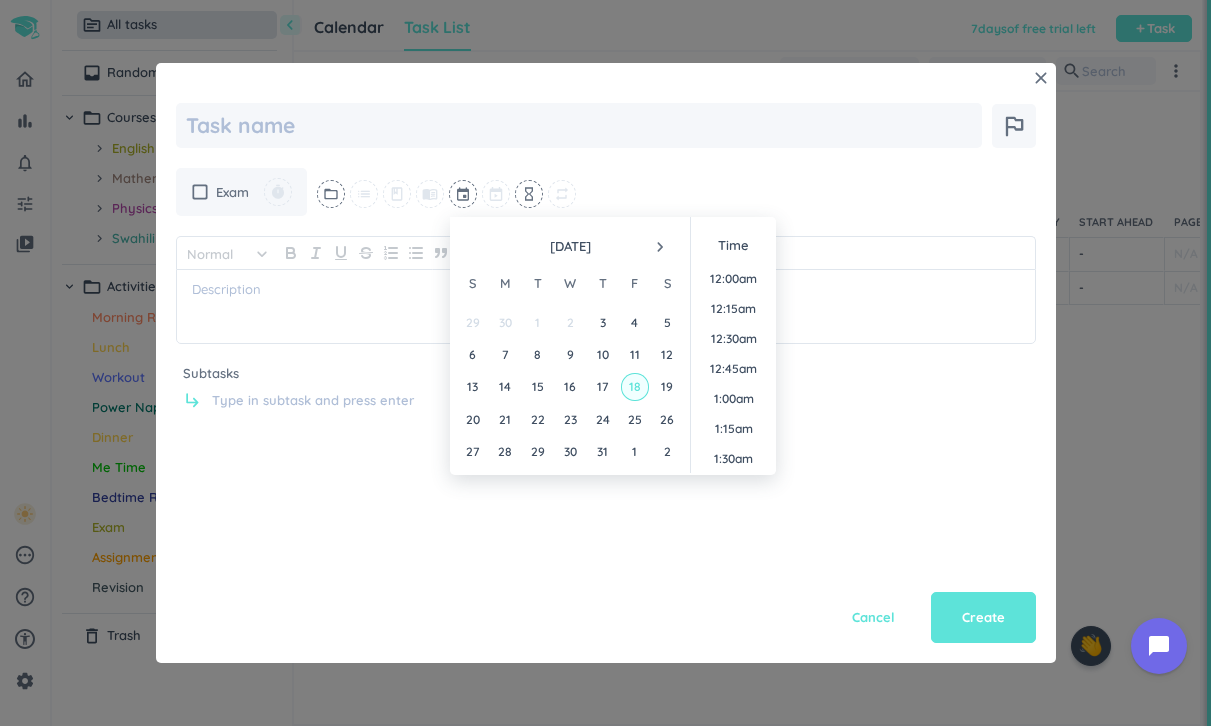 click on "18" at bounding box center [634, 386] 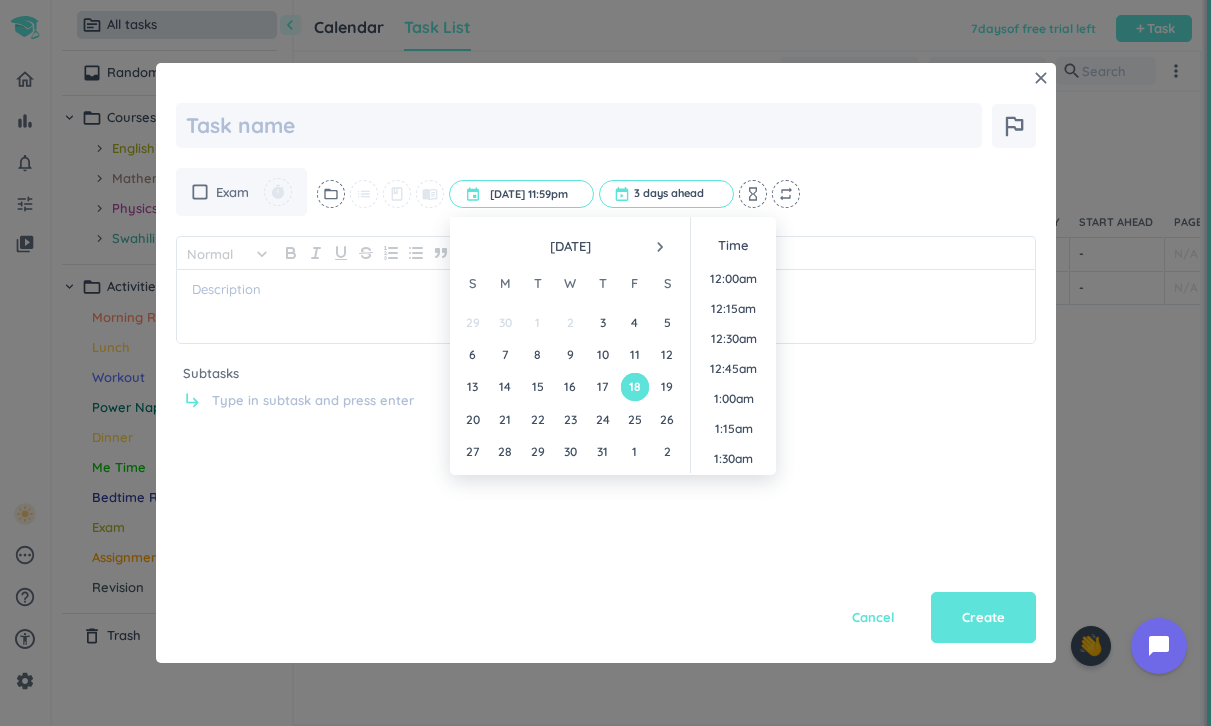 scroll, scrollTop: 2700, scrollLeft: 0, axis: vertical 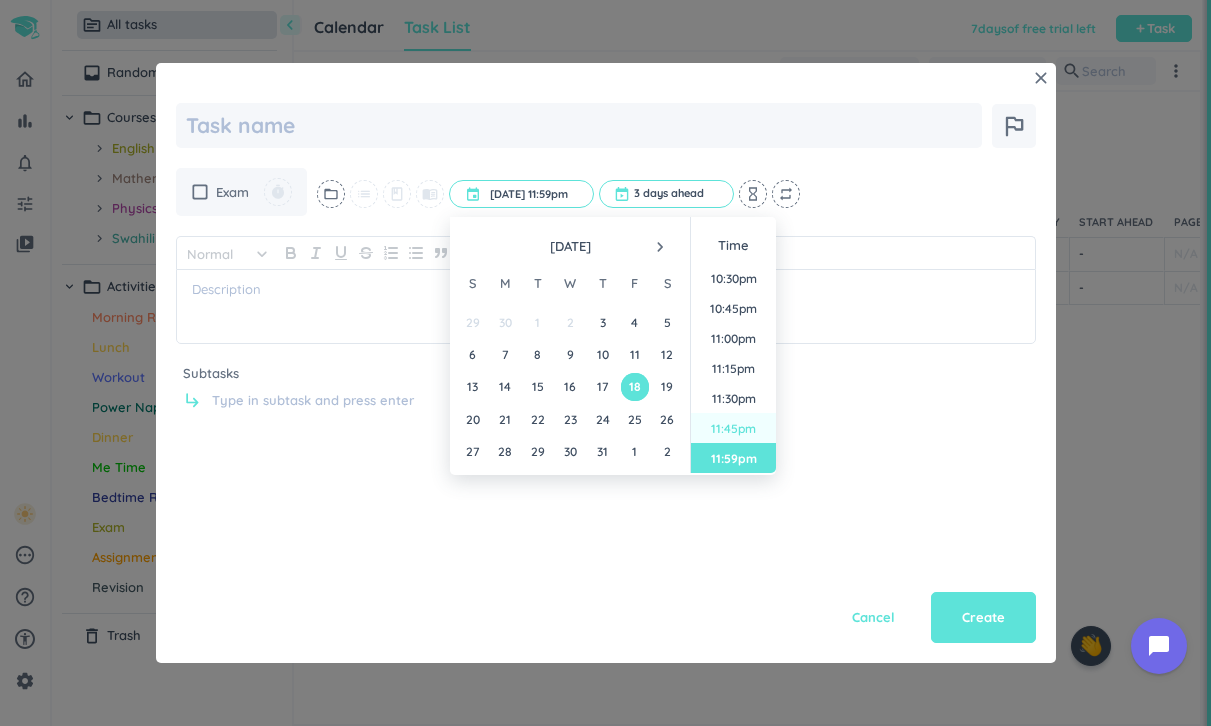 click on "11:45pm" at bounding box center [733, 428] 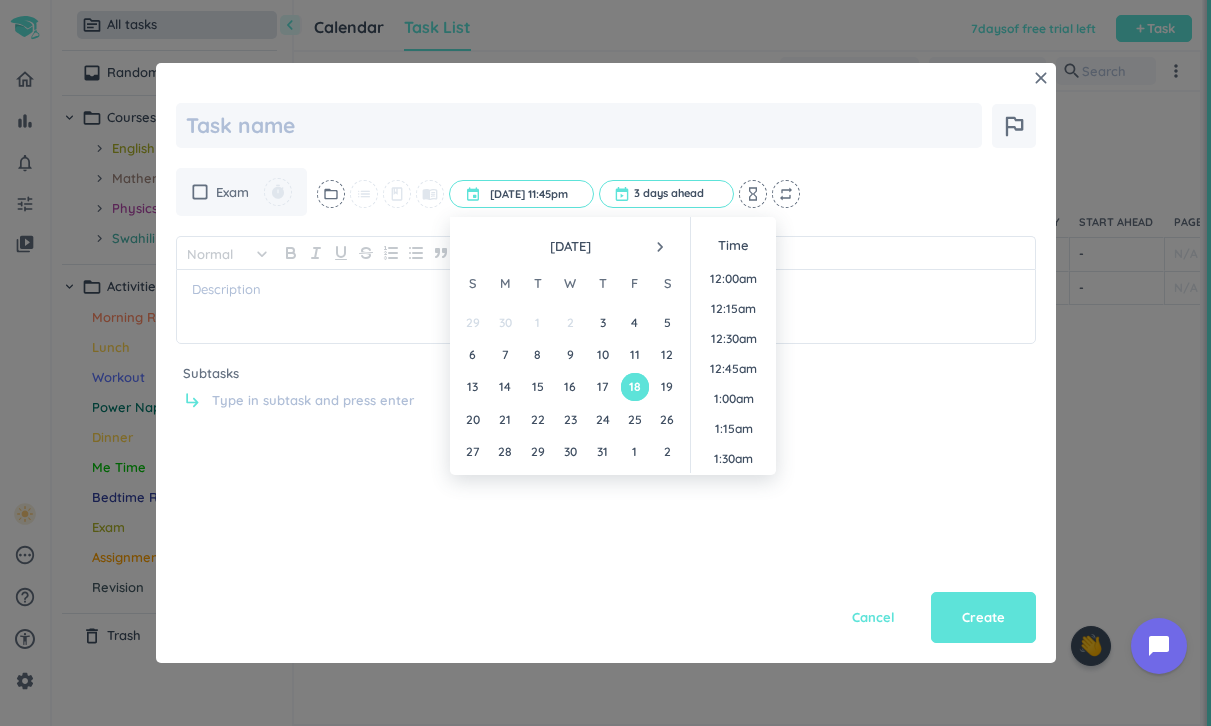 type on "x" 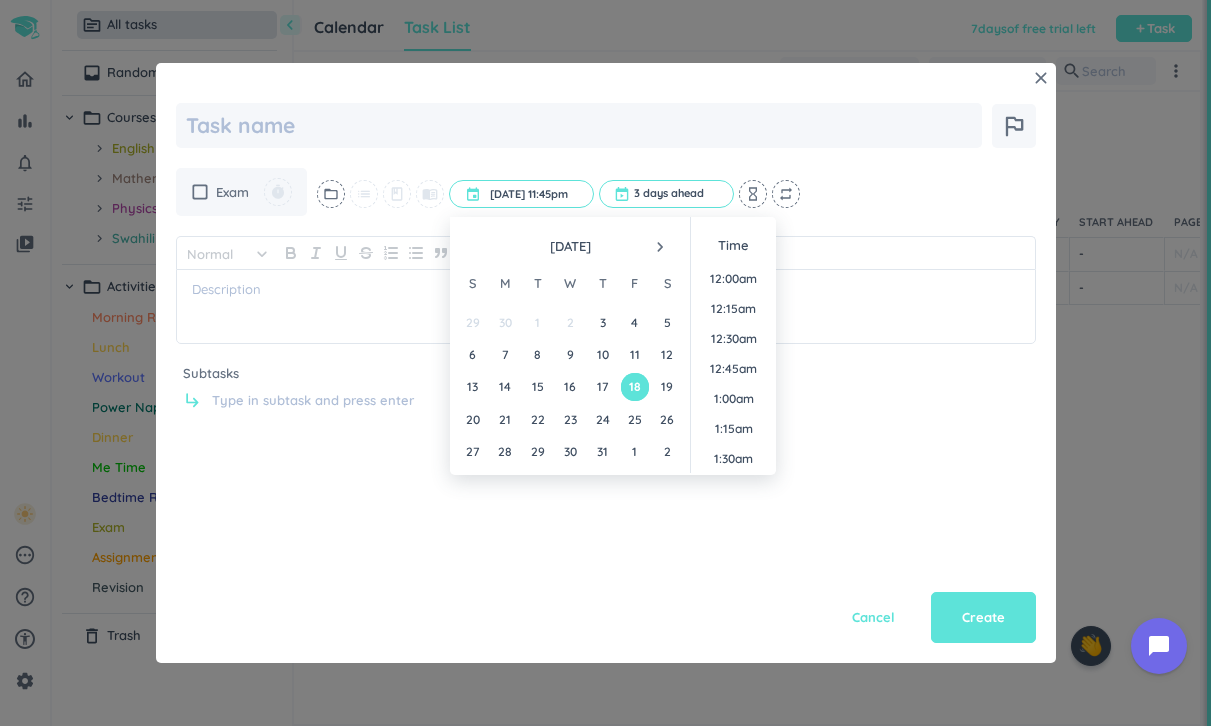 type on "[DATE] 11:45pm" 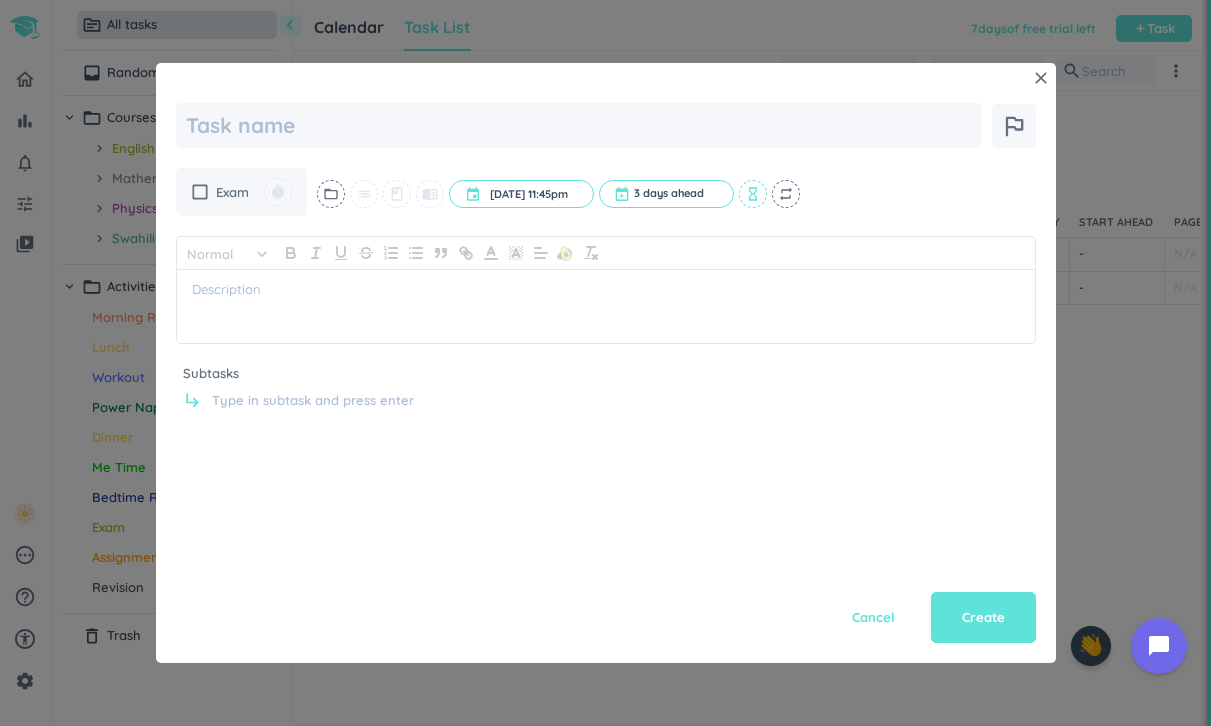 click on "hourglass_empty" at bounding box center [753, 194] 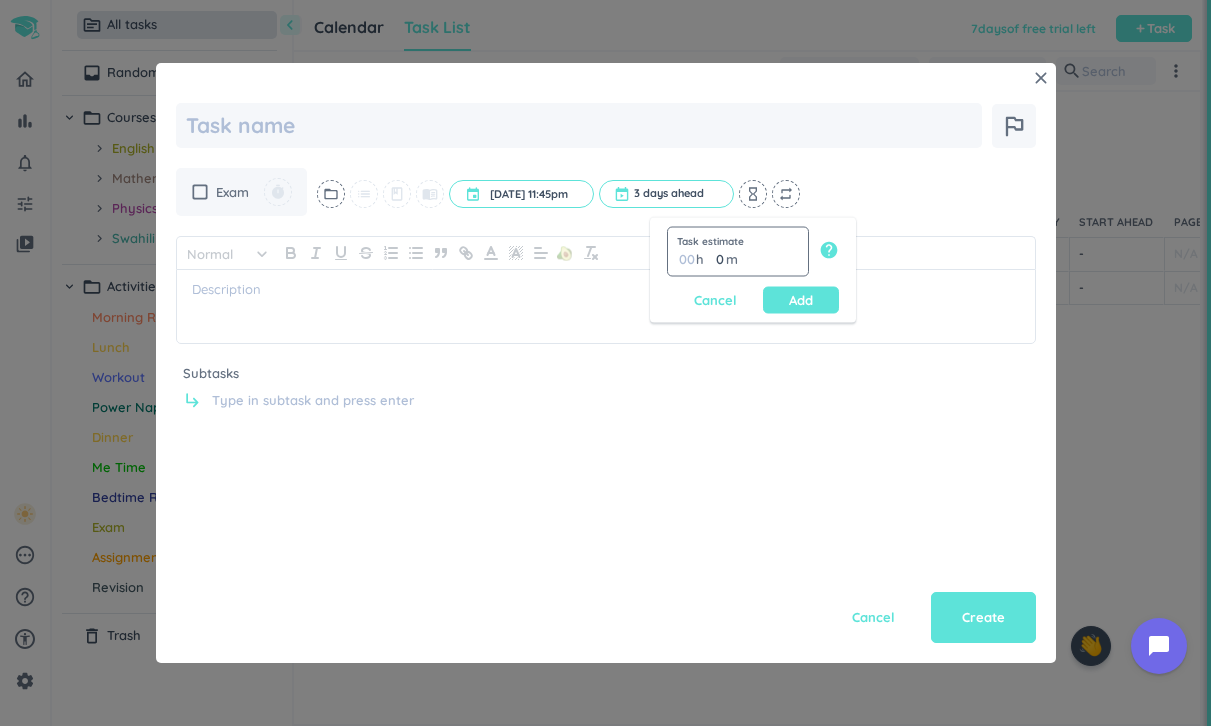 type on "9" 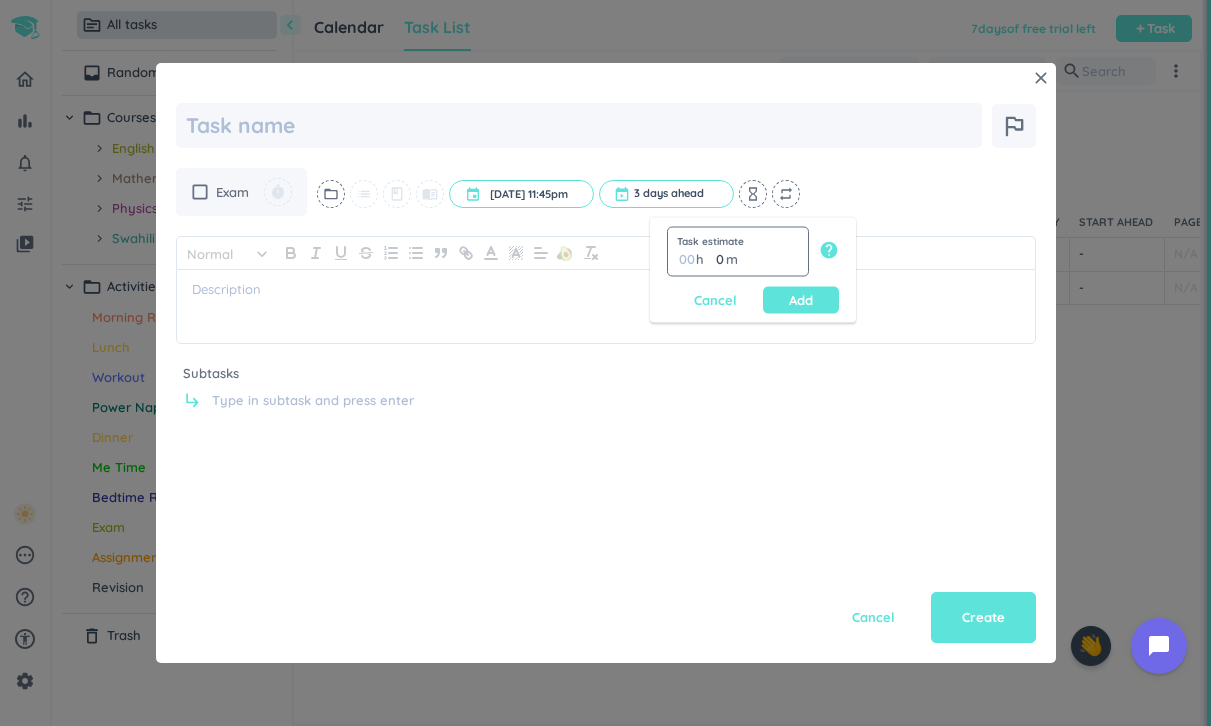 type 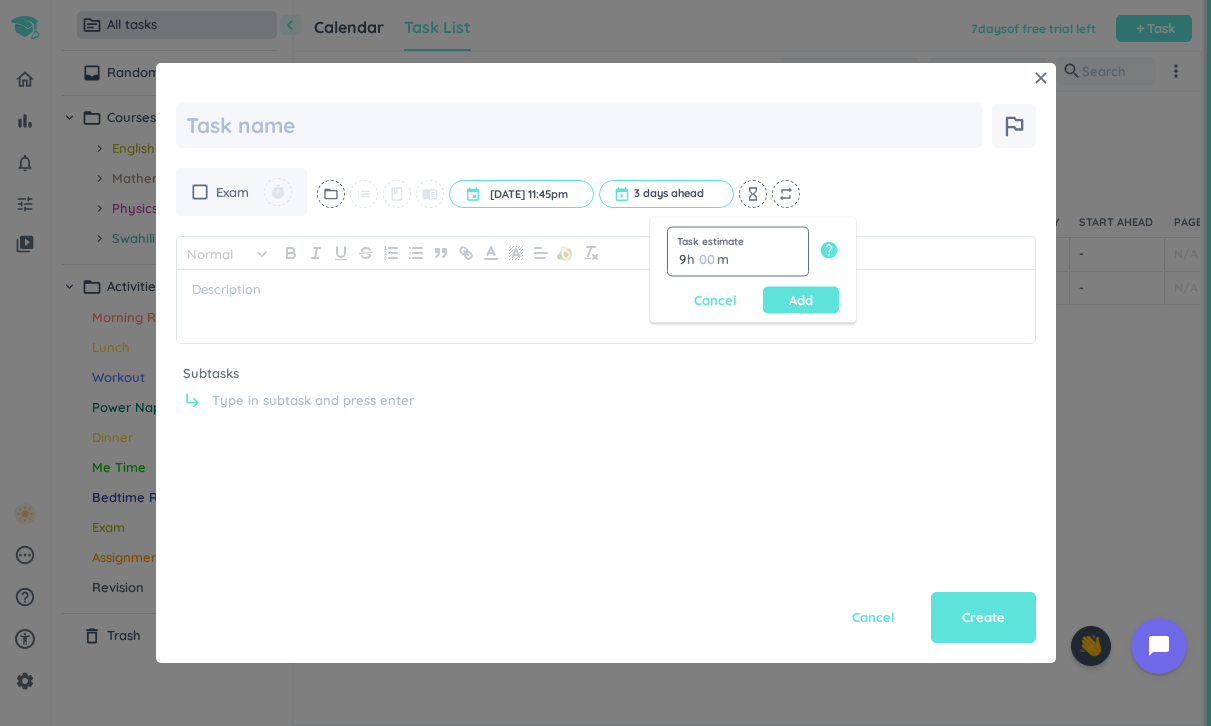 type 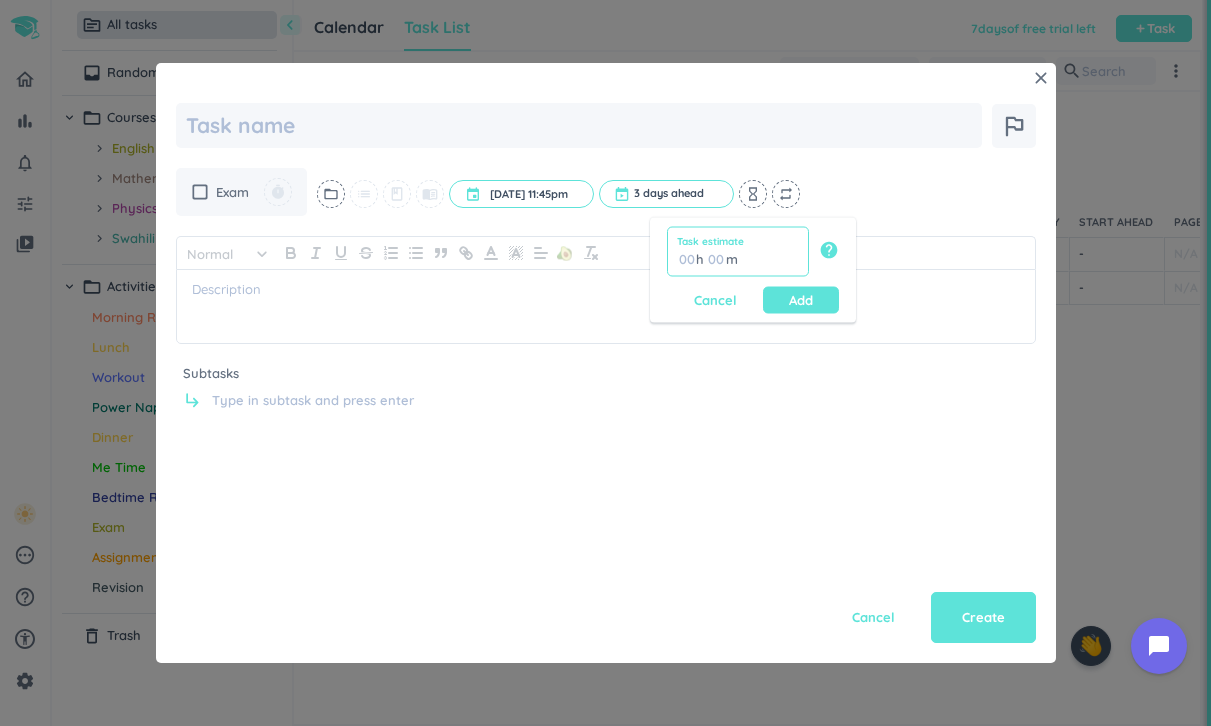 click at bounding box center [715, 259] 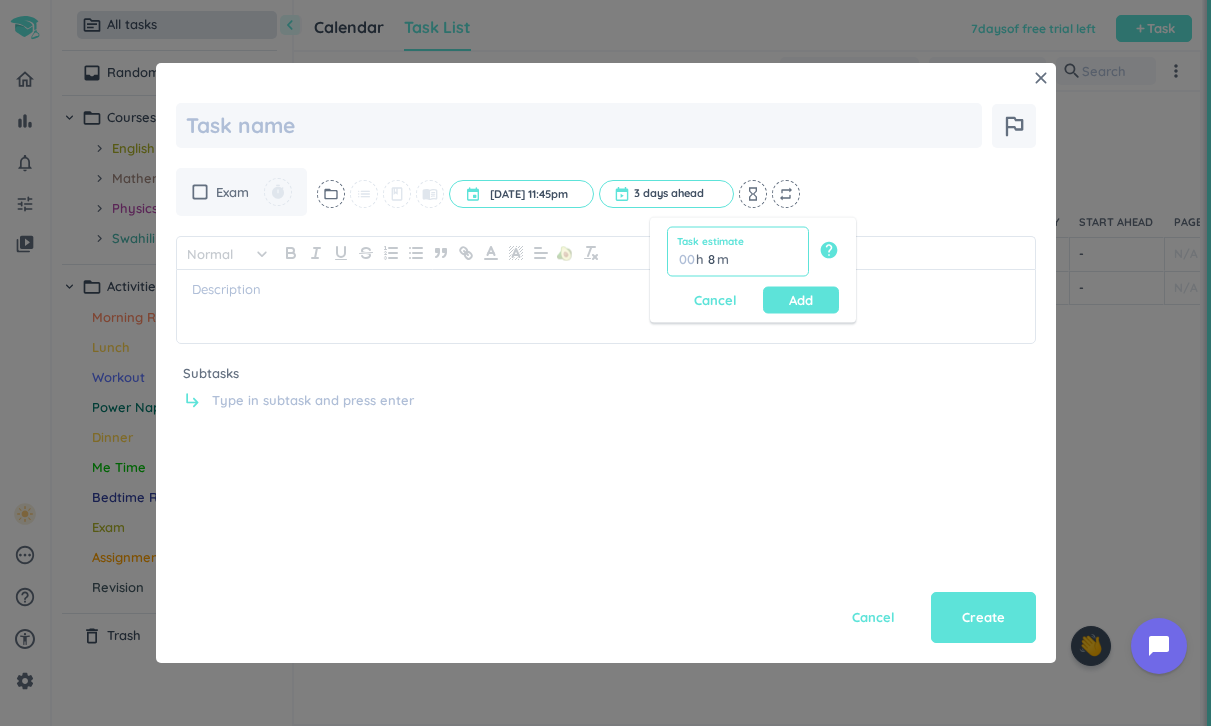 type on "8" 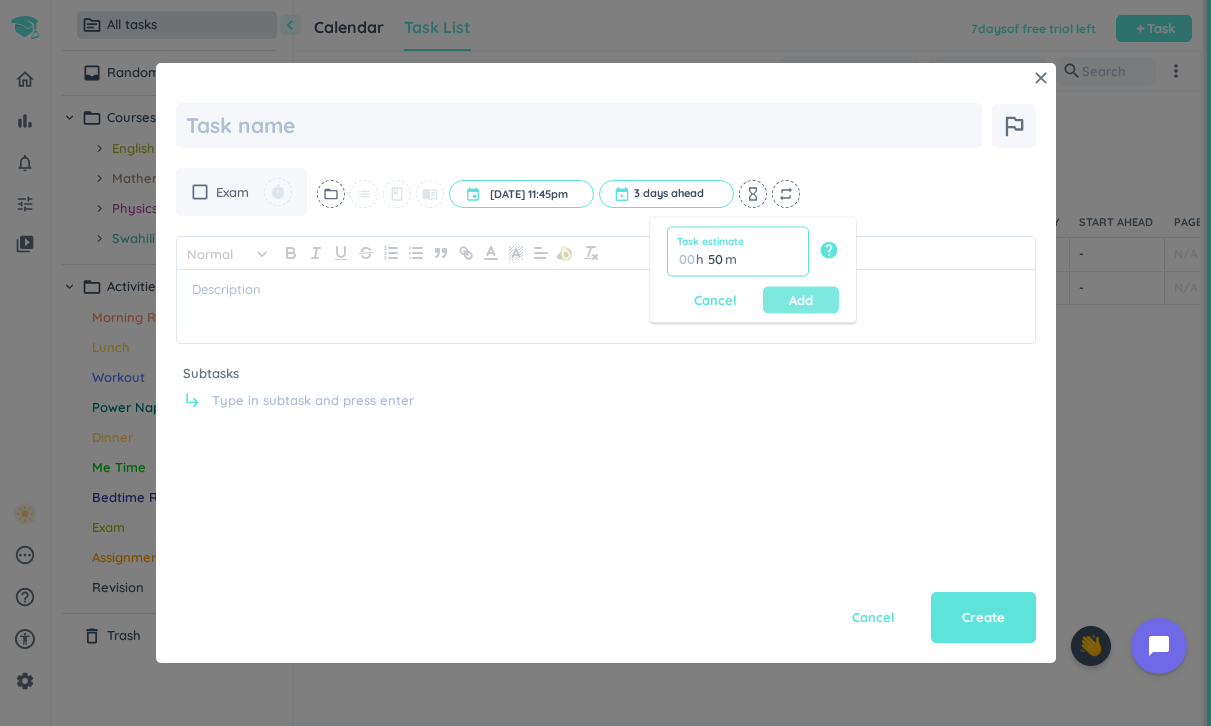 type on "50" 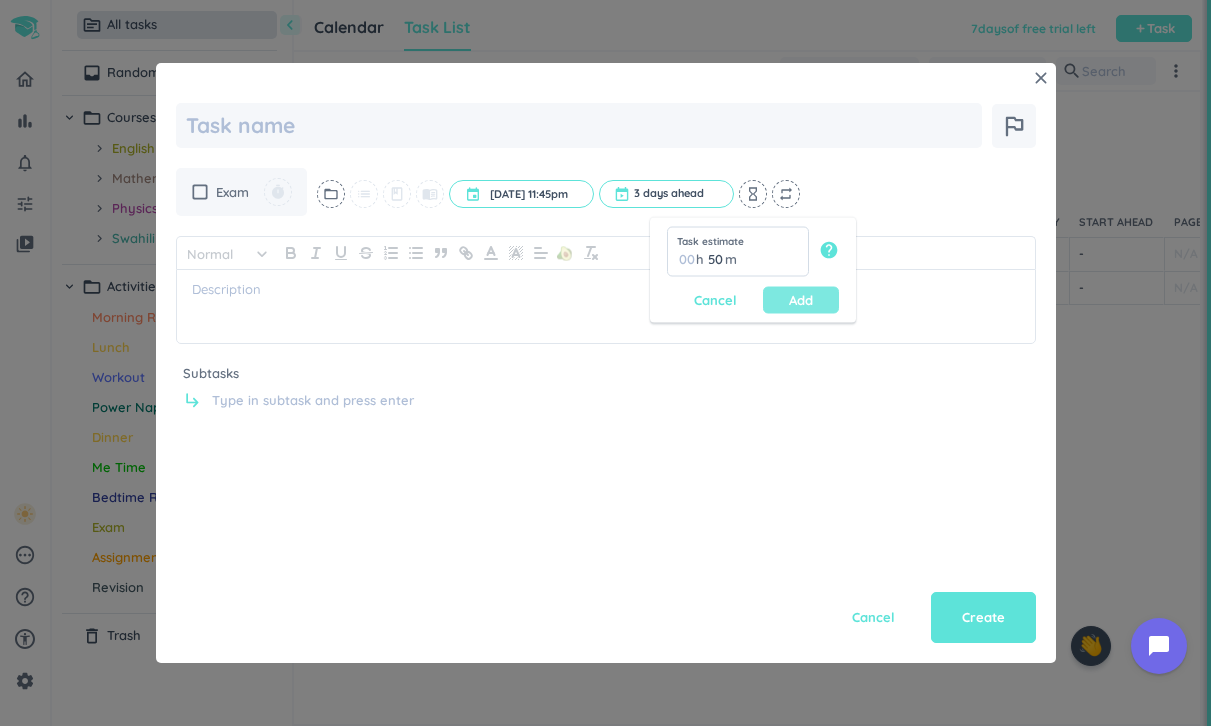 click on "Add" at bounding box center [801, 300] 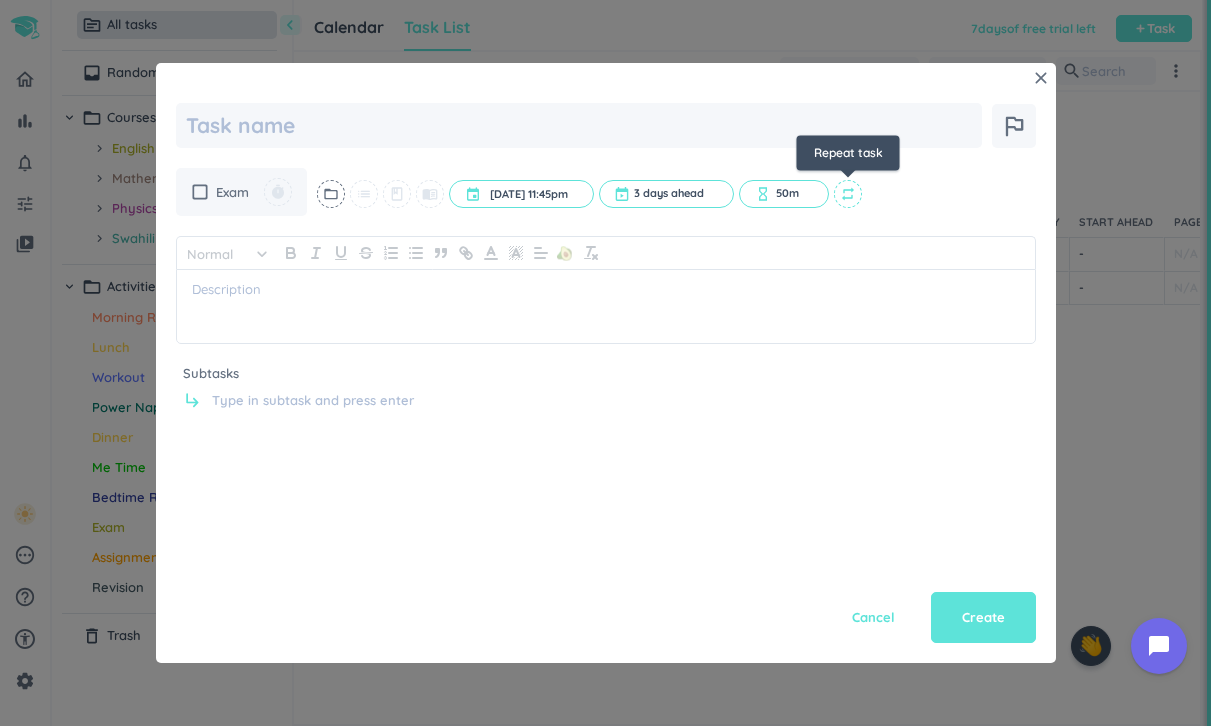 click on "repeat" at bounding box center [848, 194] 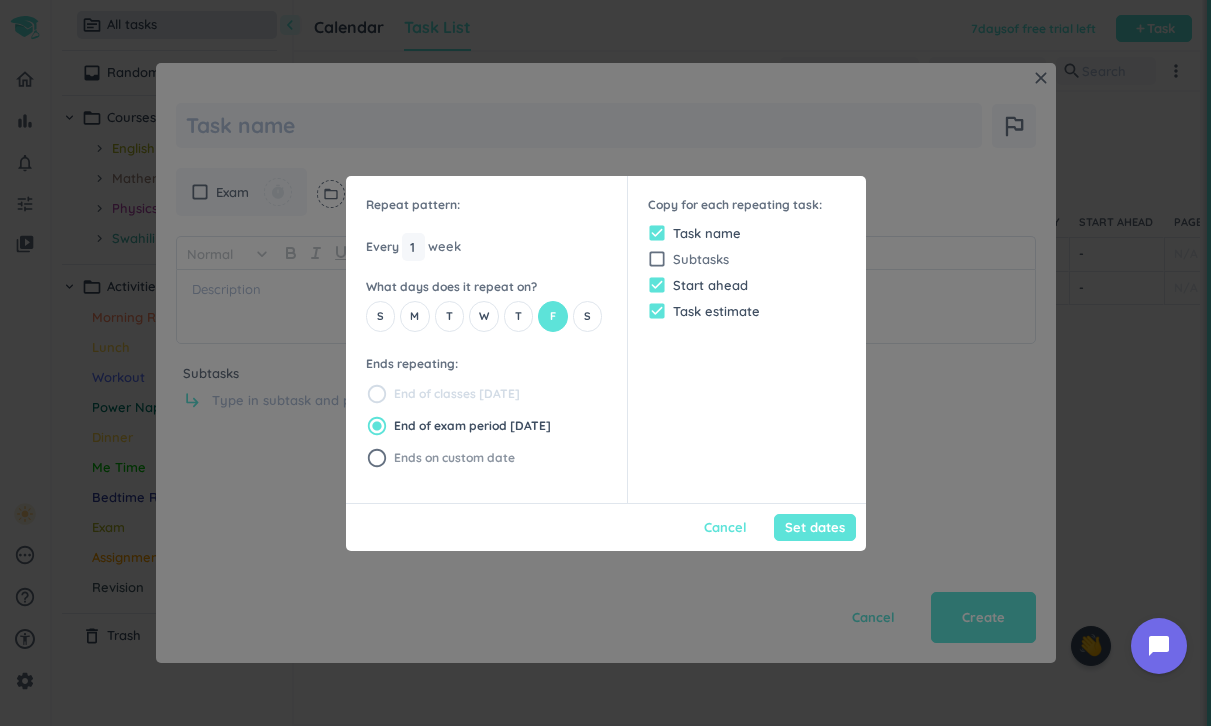 click on "Ends on custom date" at bounding box center [454, 458] 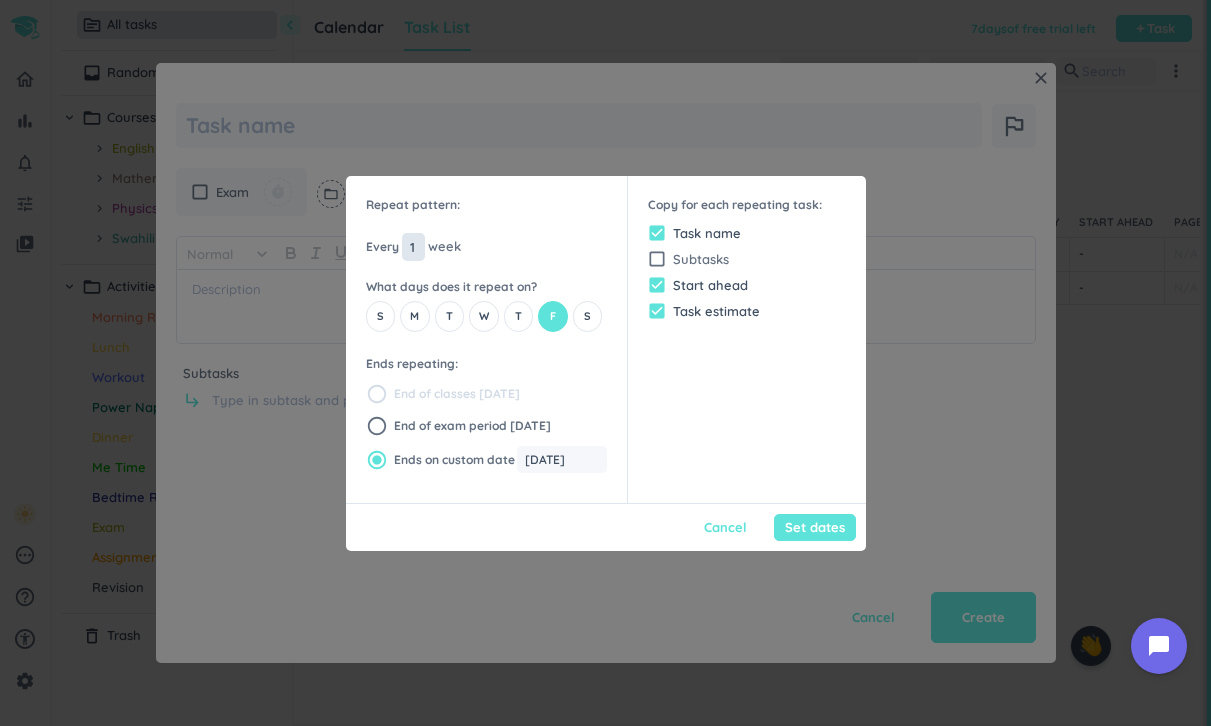 click on "1" at bounding box center [413, 247] 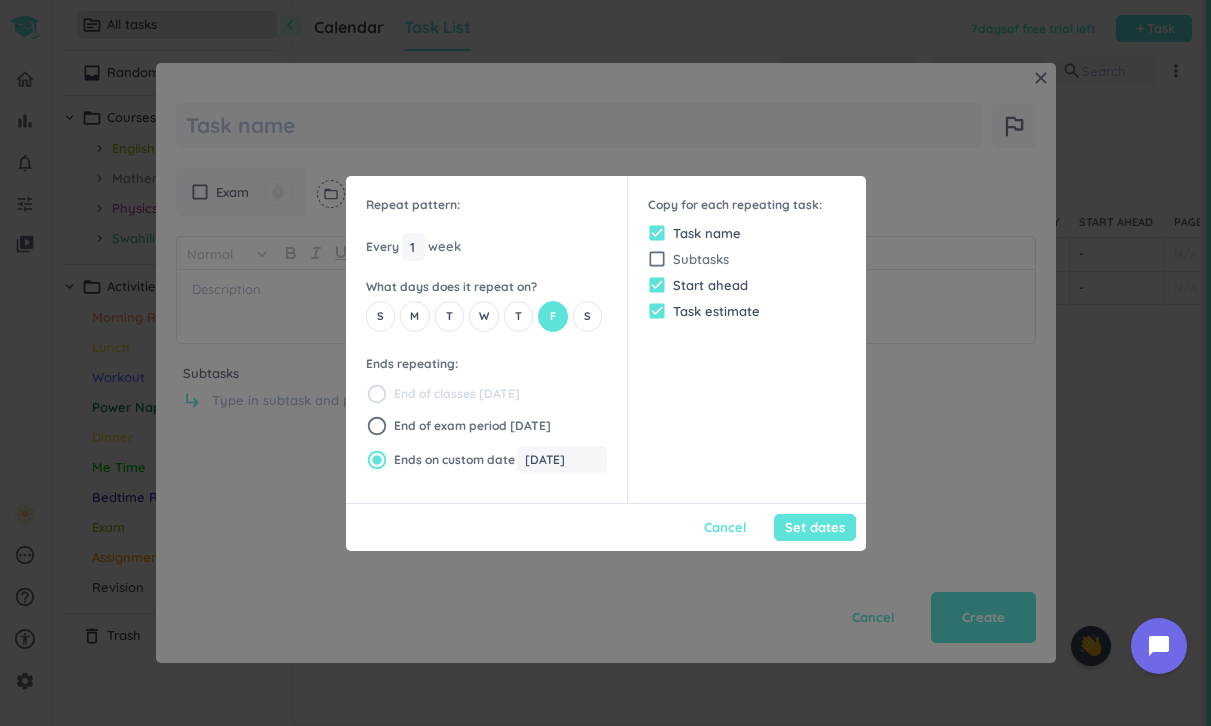 click on "Every 1 1 1 week" at bounding box center (486, 247) 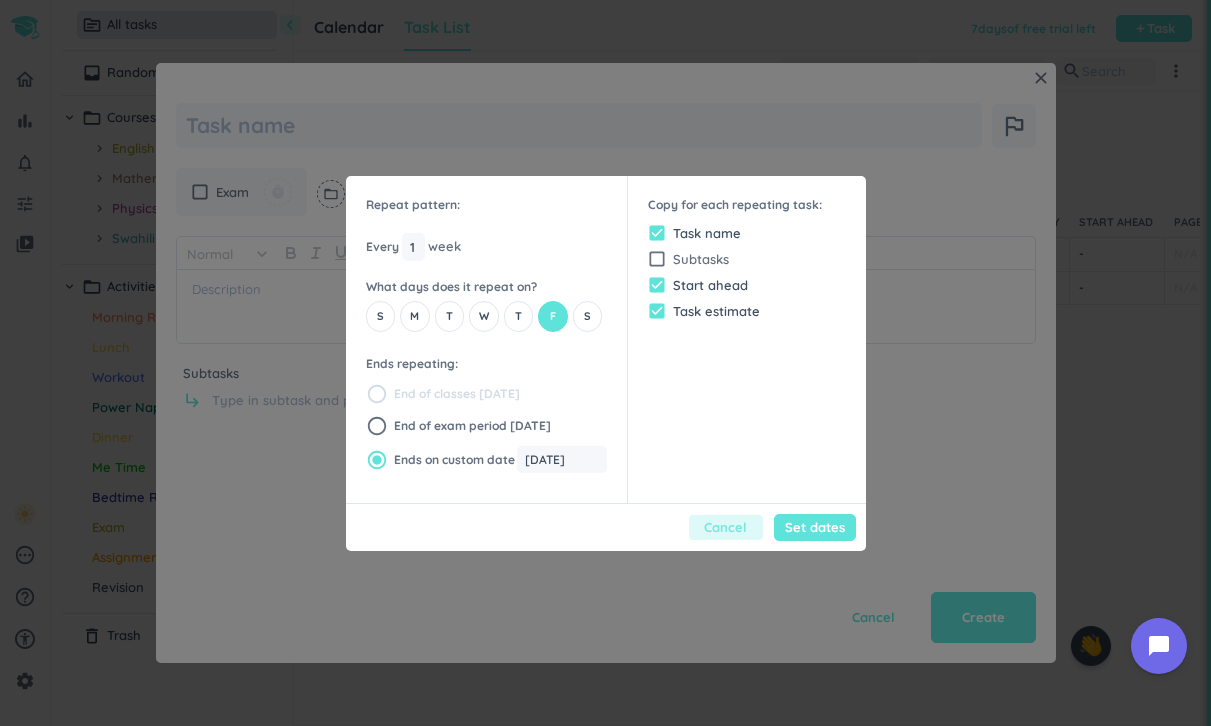 click on "Cancel" at bounding box center [725, 527] 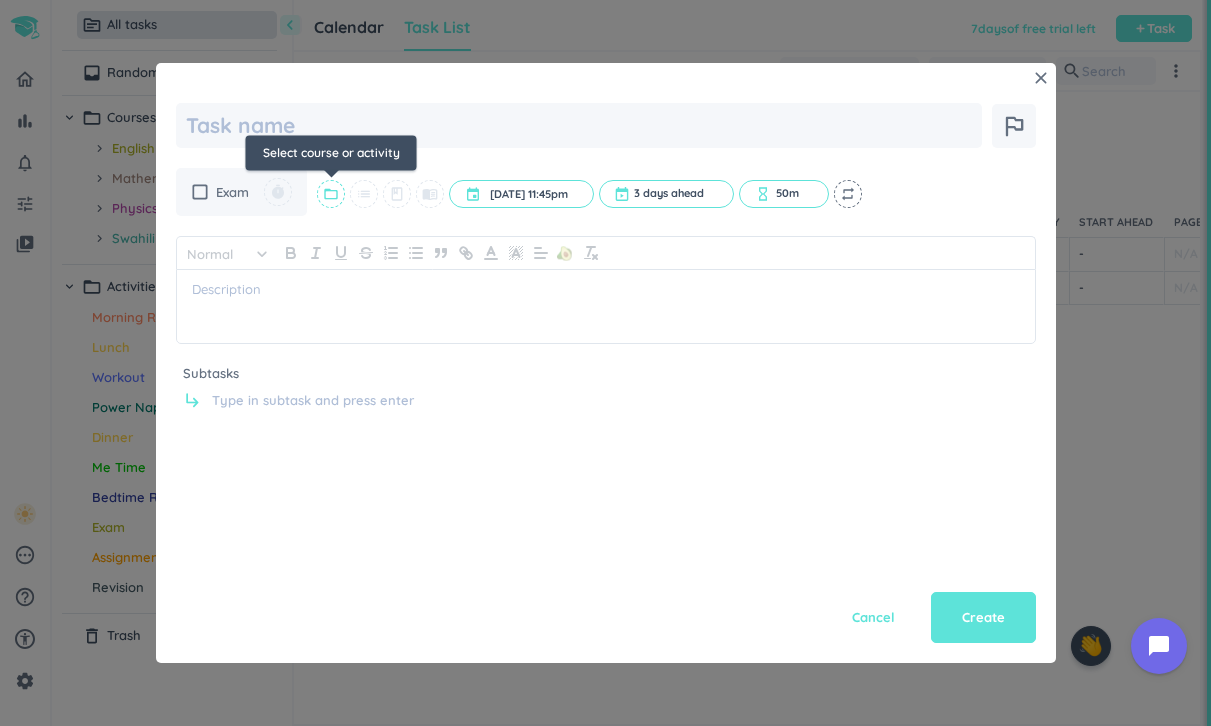 click on "folder_open" at bounding box center (331, 194) 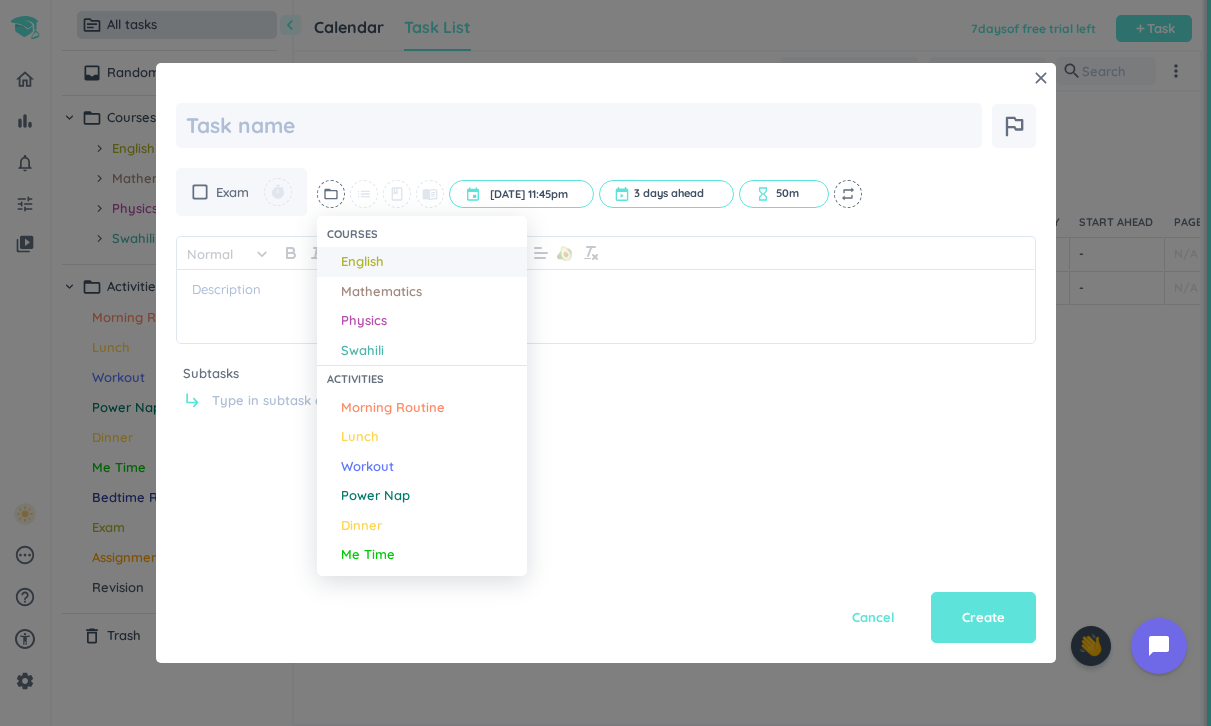 click on "English" at bounding box center [362, 262] 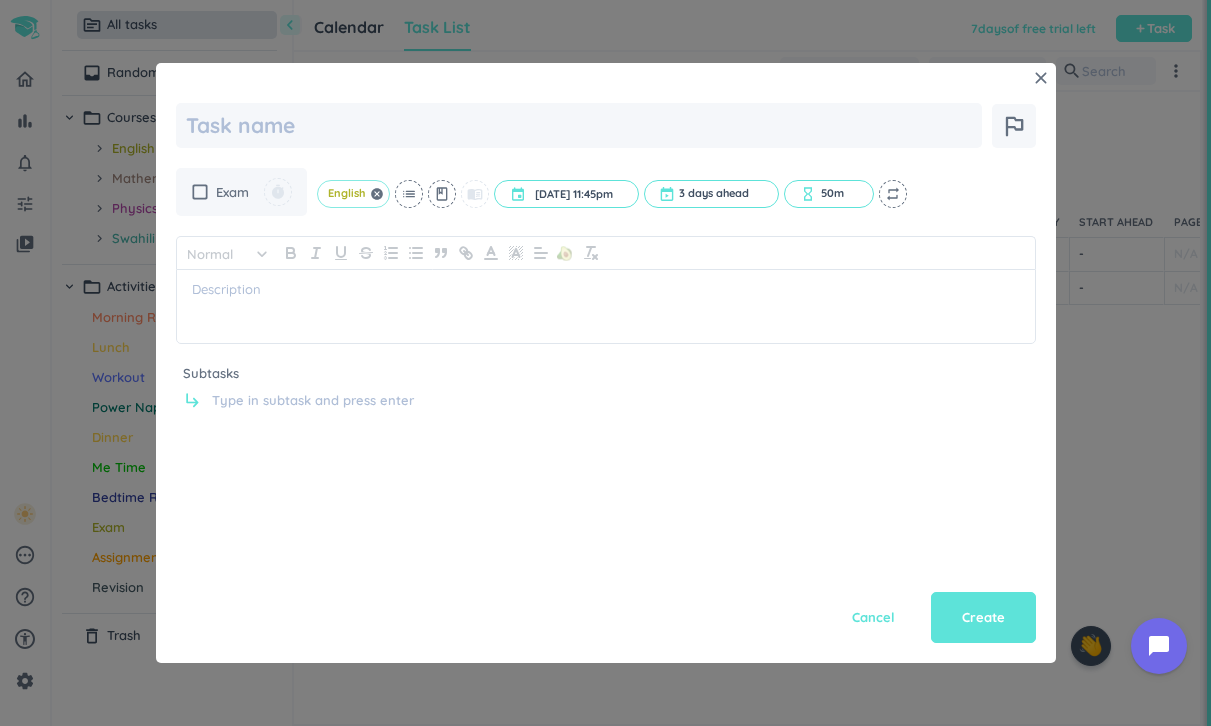 click on "English" 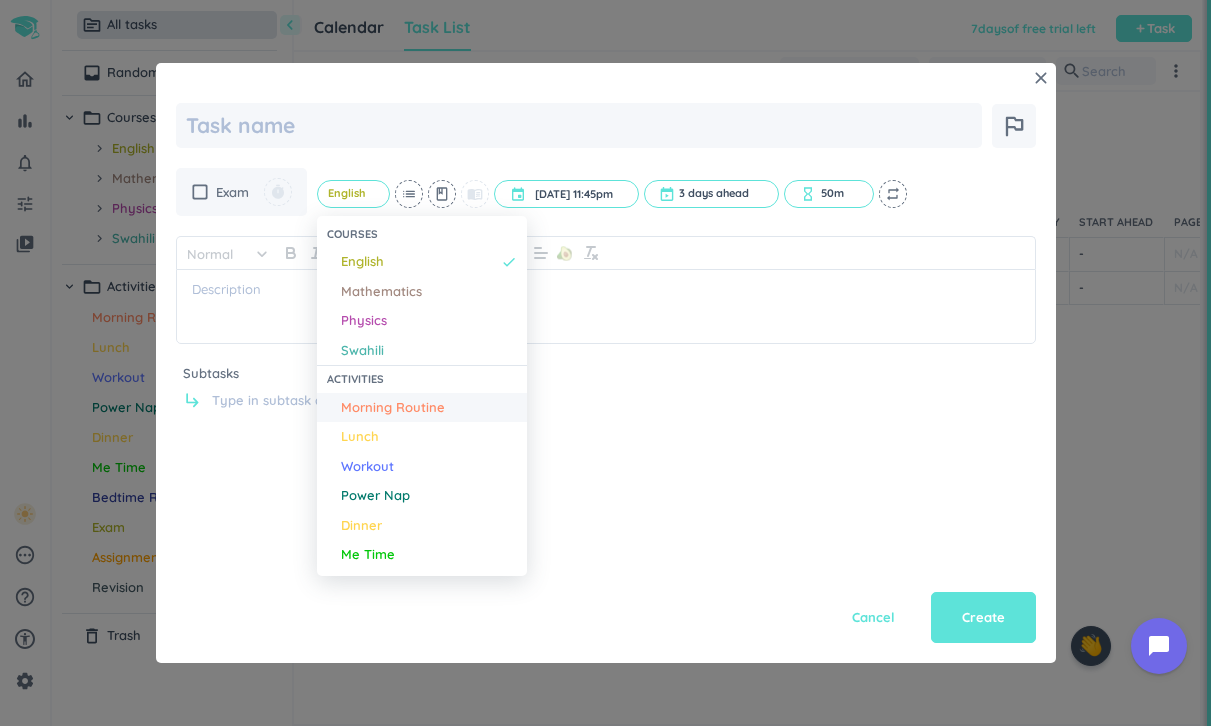 click on "Morning Routine" at bounding box center (393, 408) 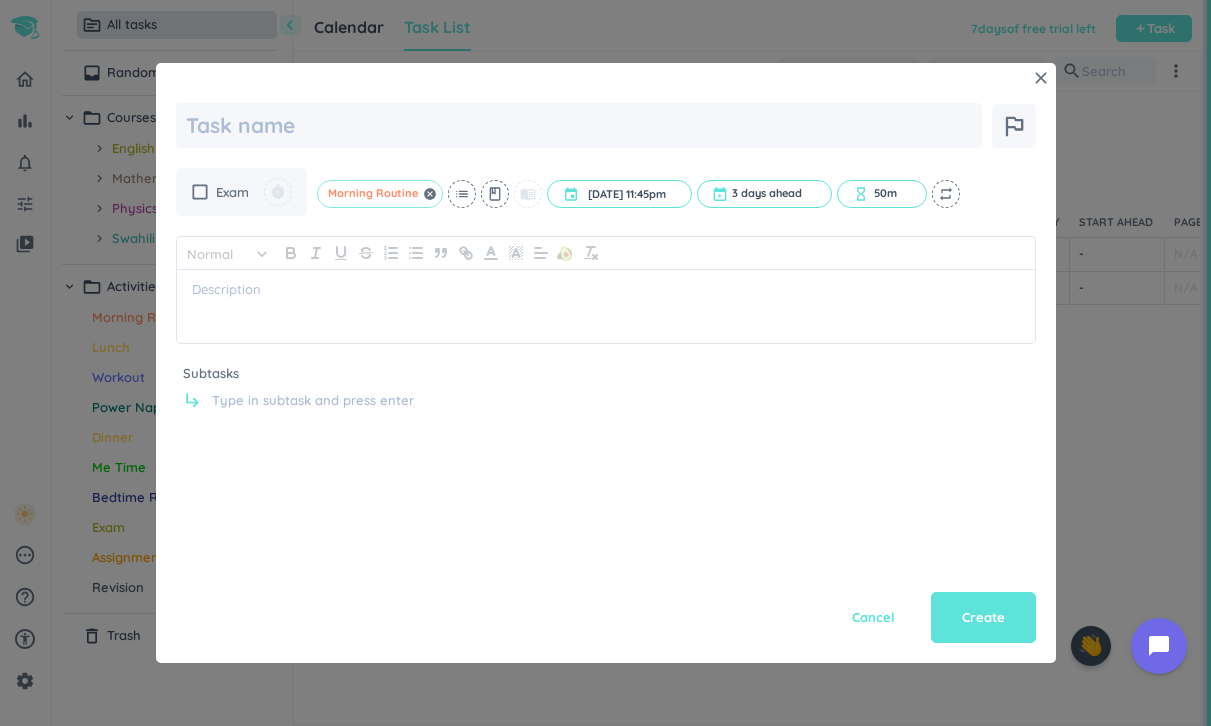 click on "Morning Routine" 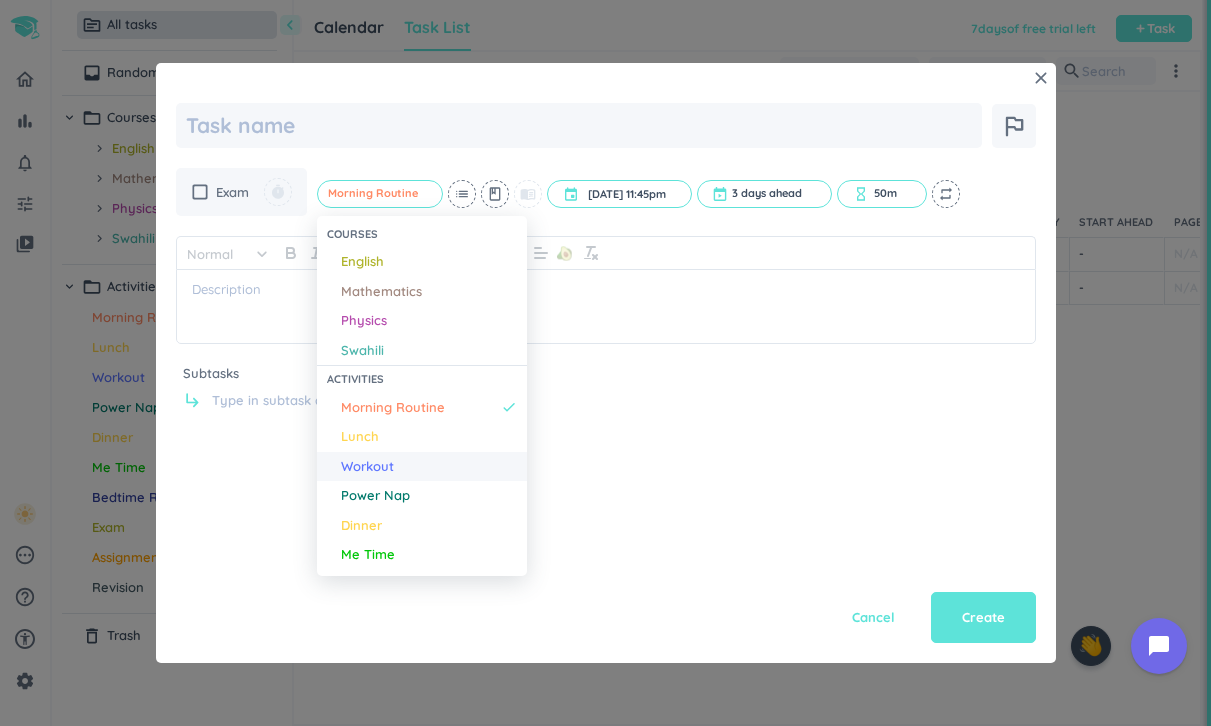 click on "Workout" at bounding box center (367, 467) 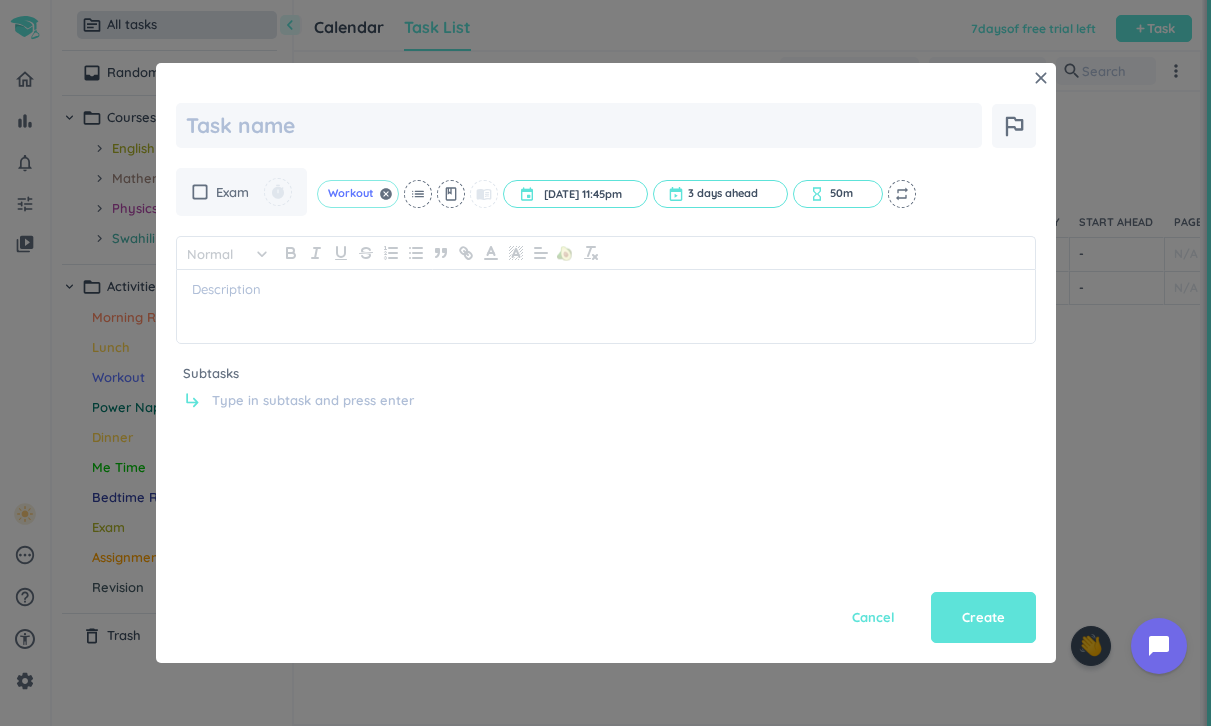 click on "Workout" 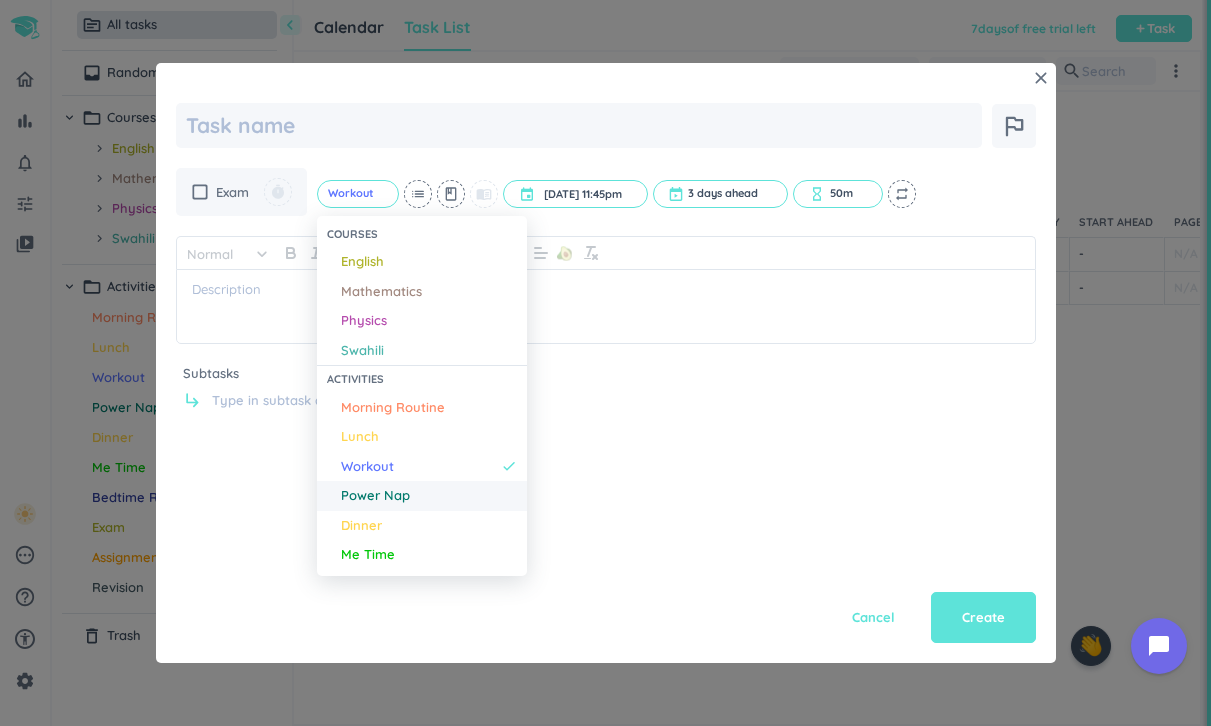click on "Power Nap" at bounding box center [375, 496] 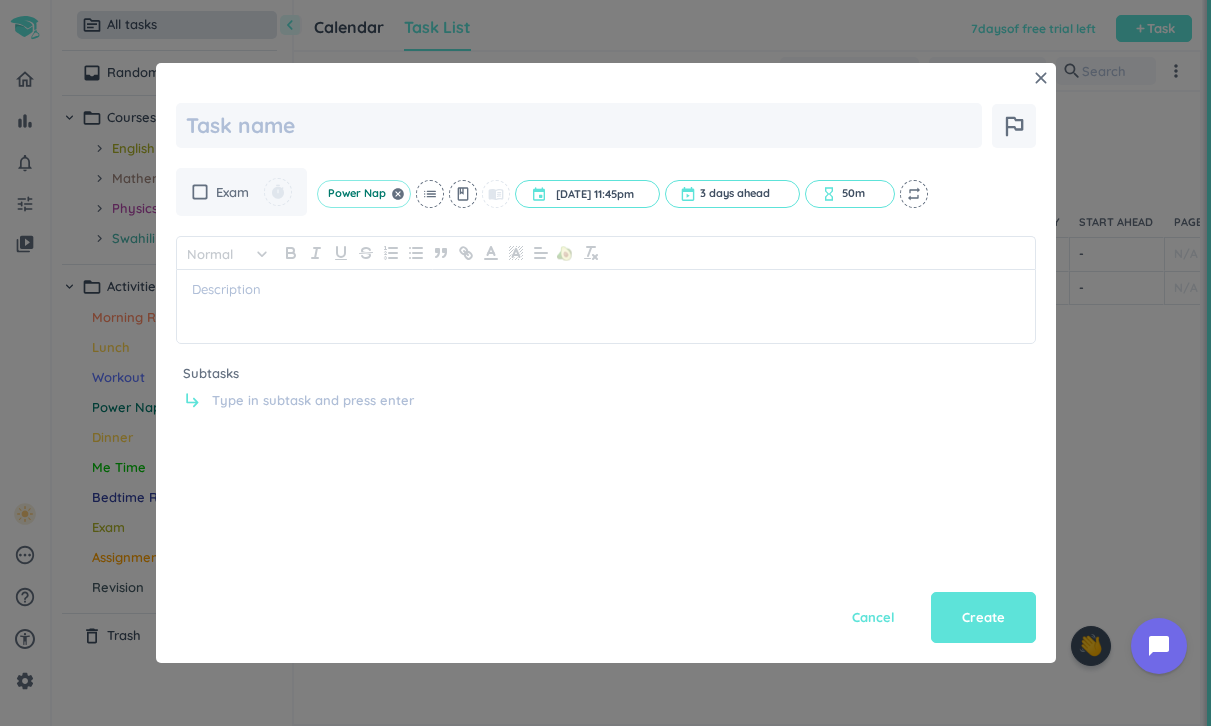 click on "Power Nap" 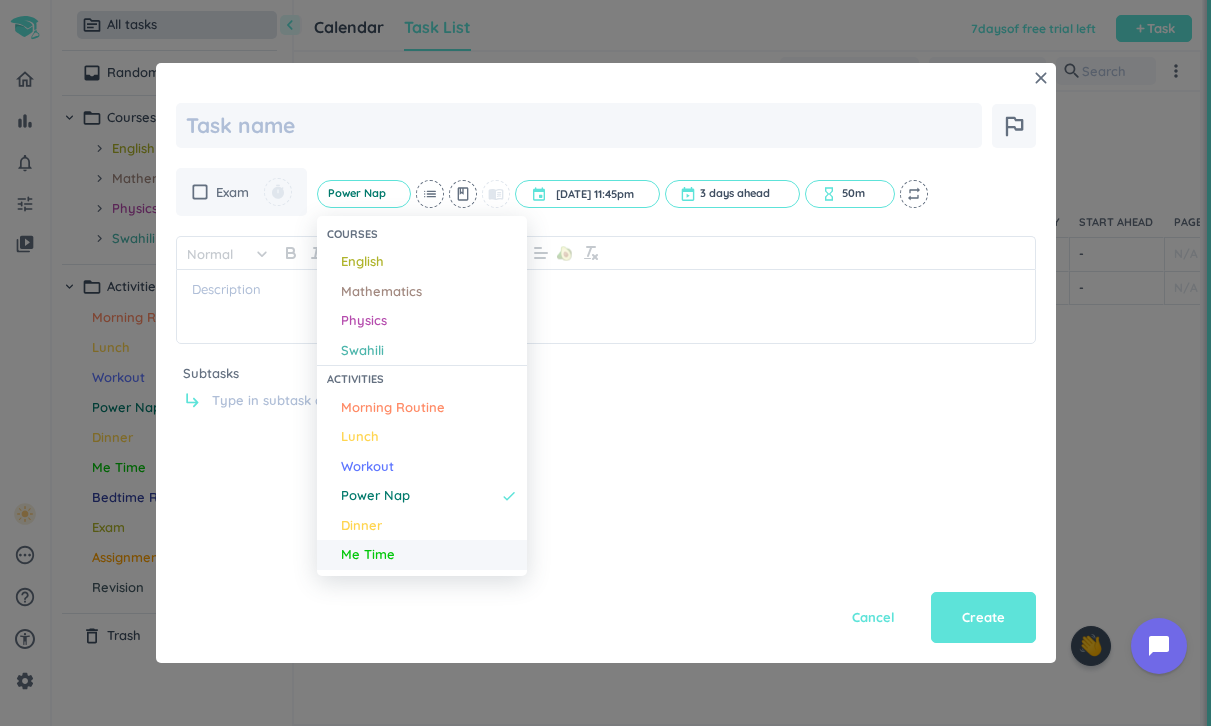 click on "Me Time" at bounding box center (368, 555) 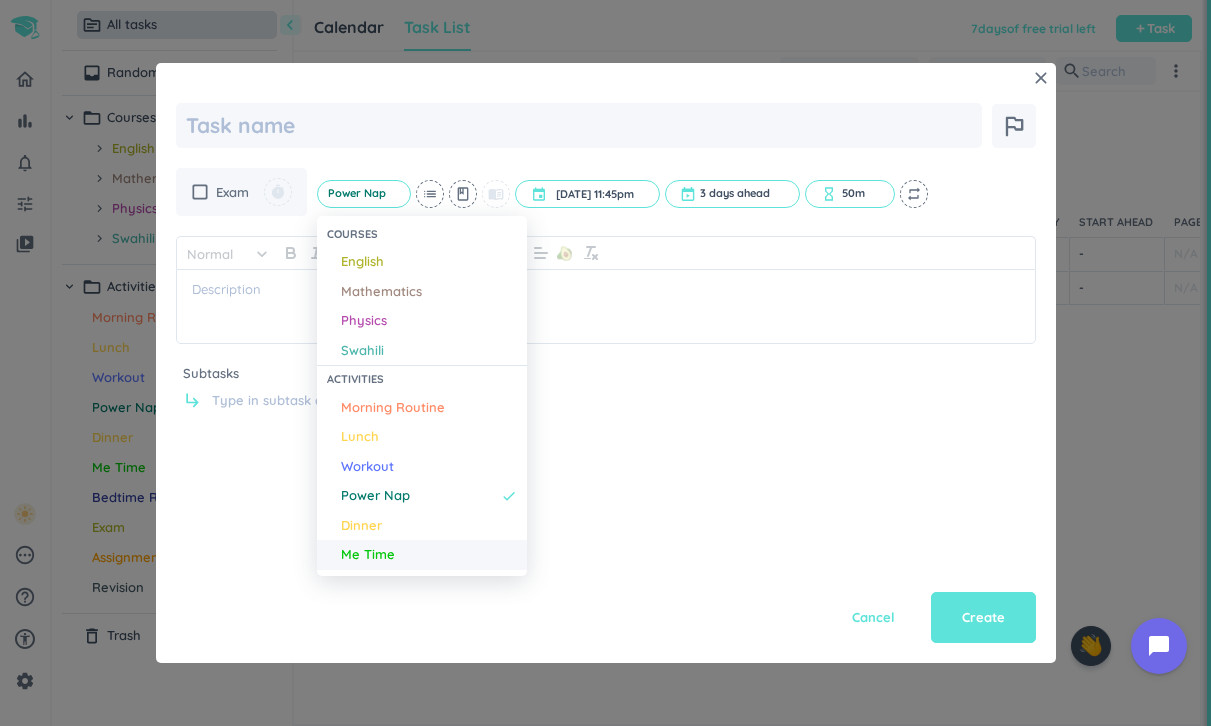 type on "x" 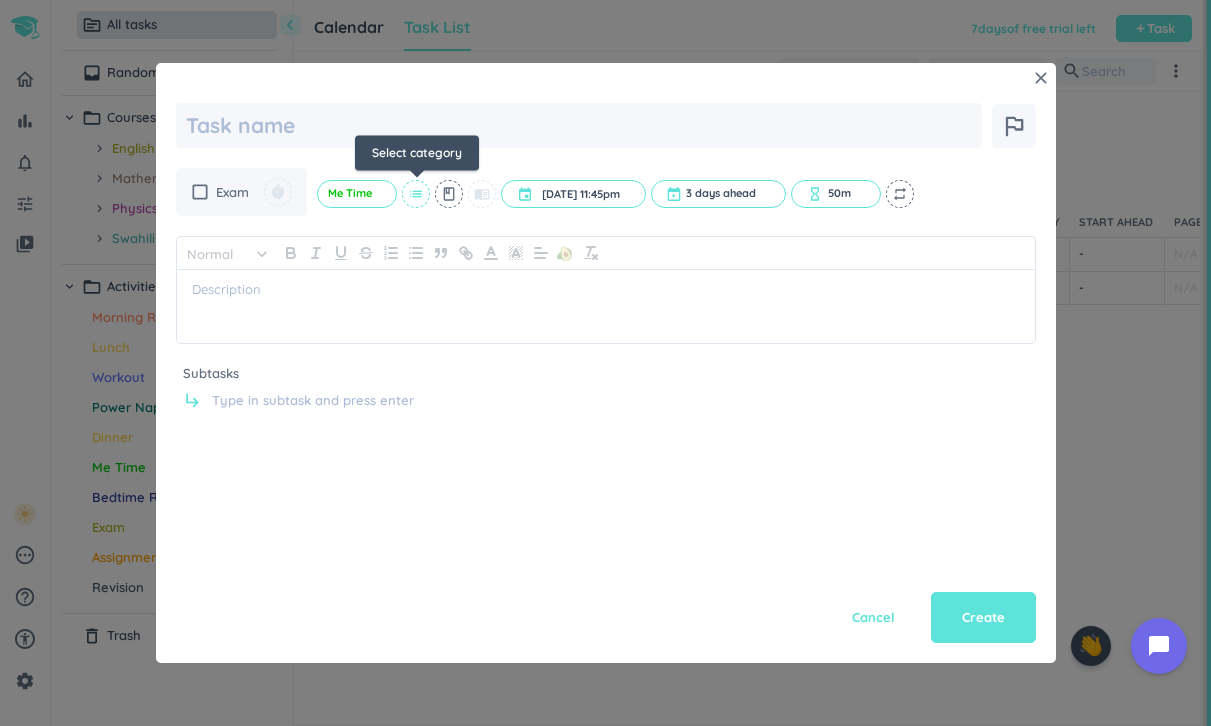 click on "list" at bounding box center [416, 194] 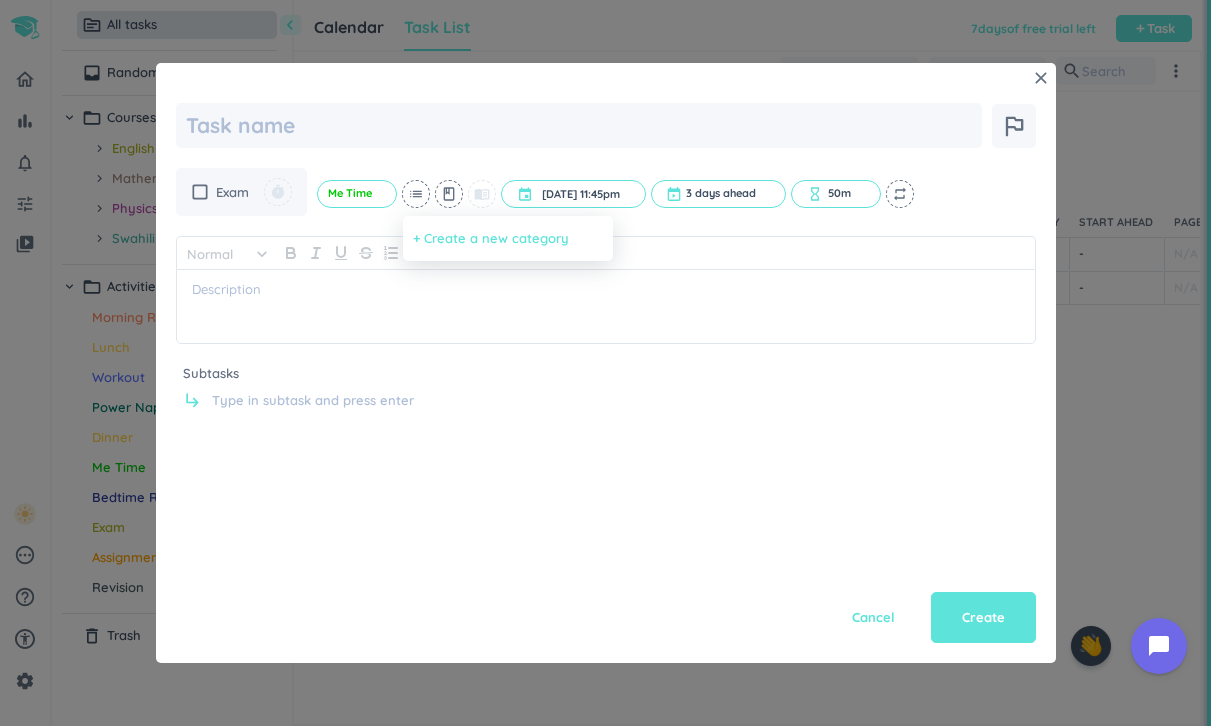 click on "+ Create a new category" at bounding box center (491, 239) 